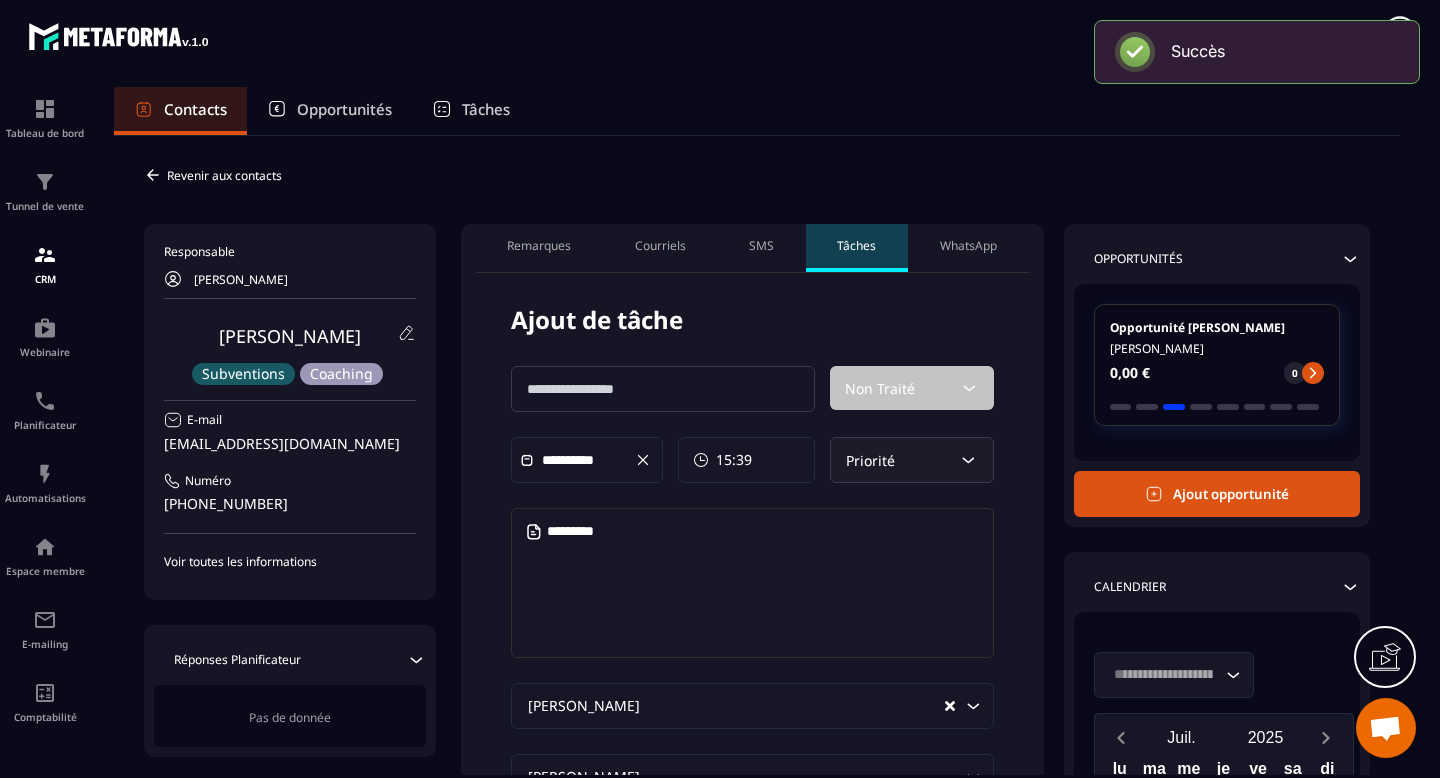 scroll, scrollTop: 0, scrollLeft: 0, axis: both 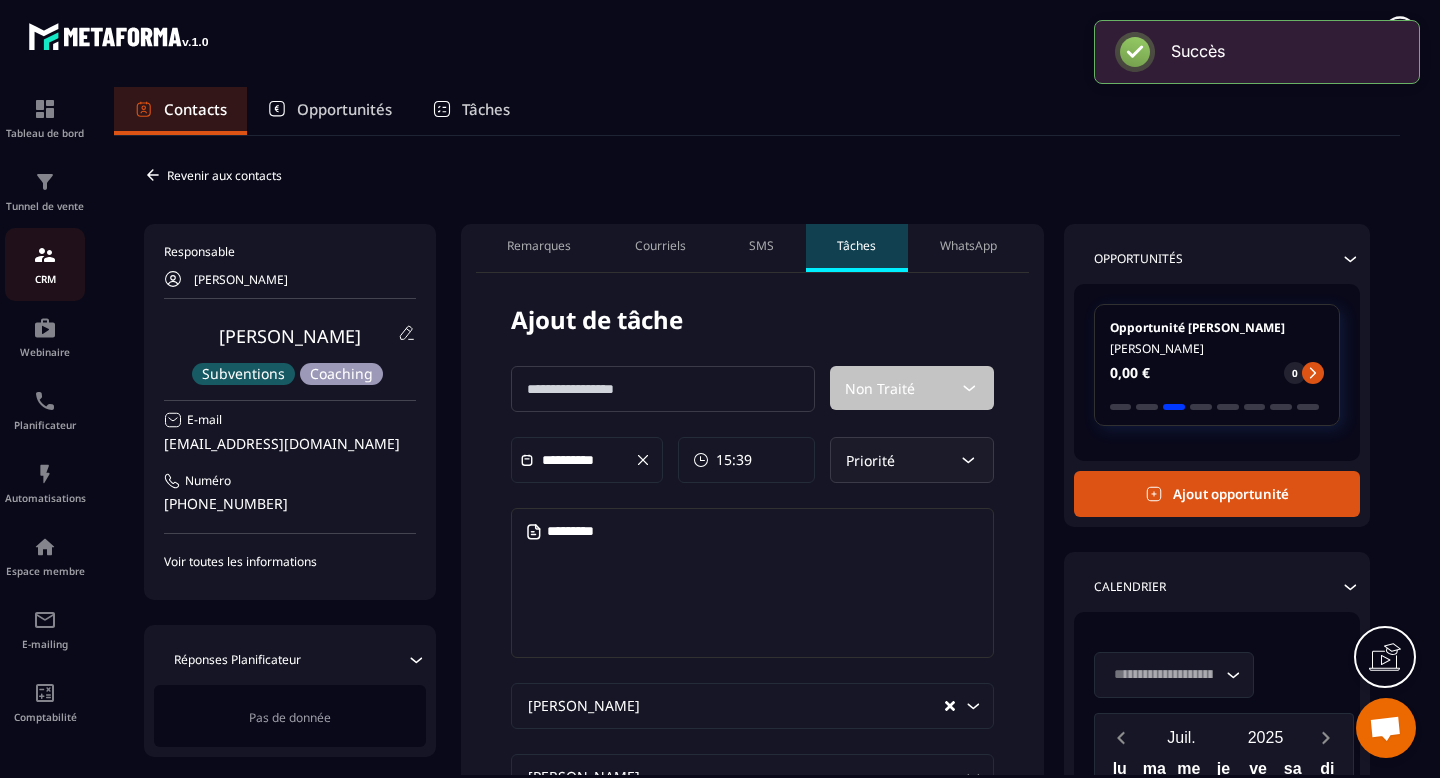 click on "CRM" at bounding box center [45, 264] 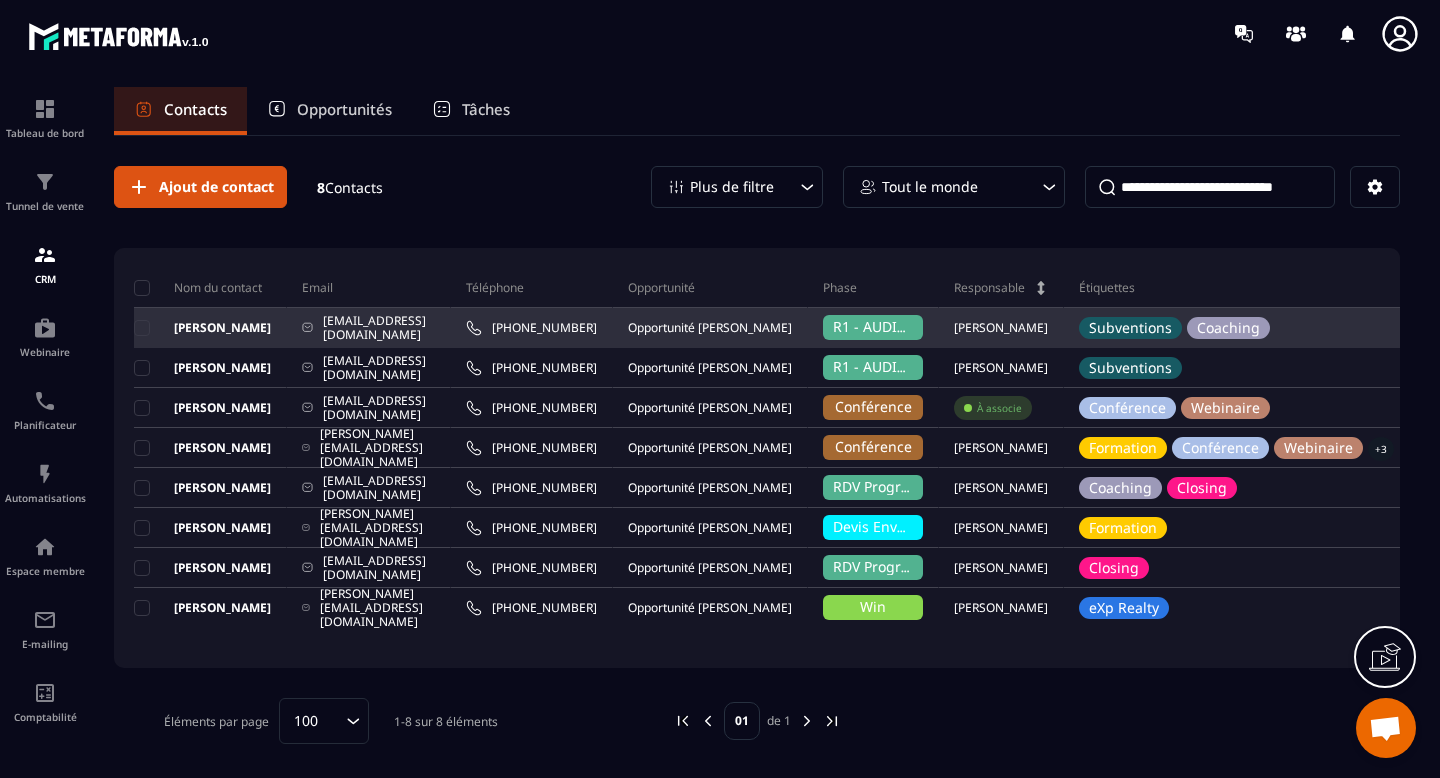 click on "R1 - AUDIT STRATEGIQUE" at bounding box center (917, 326) 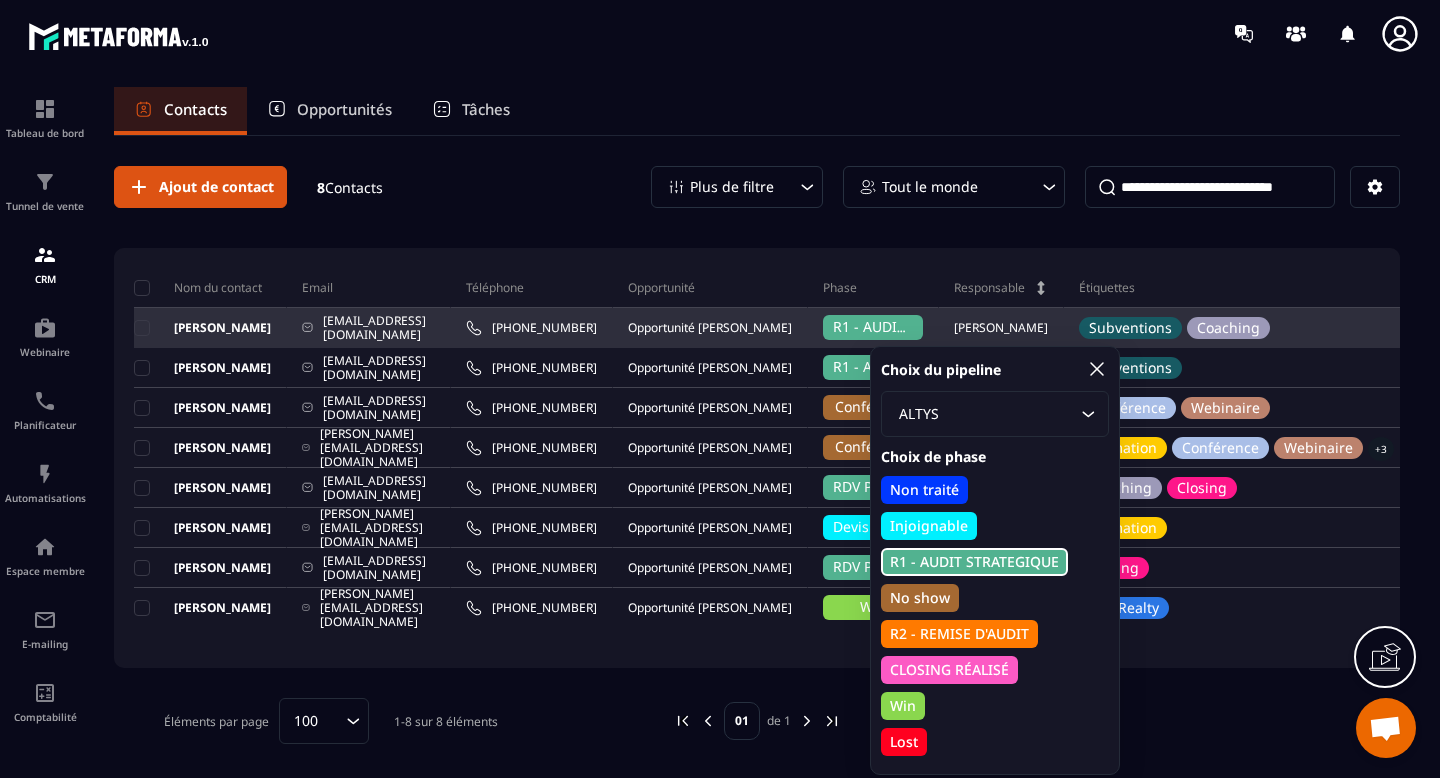 click on "R1 - AUDIT STRATEGIQUE" at bounding box center (917, 326) 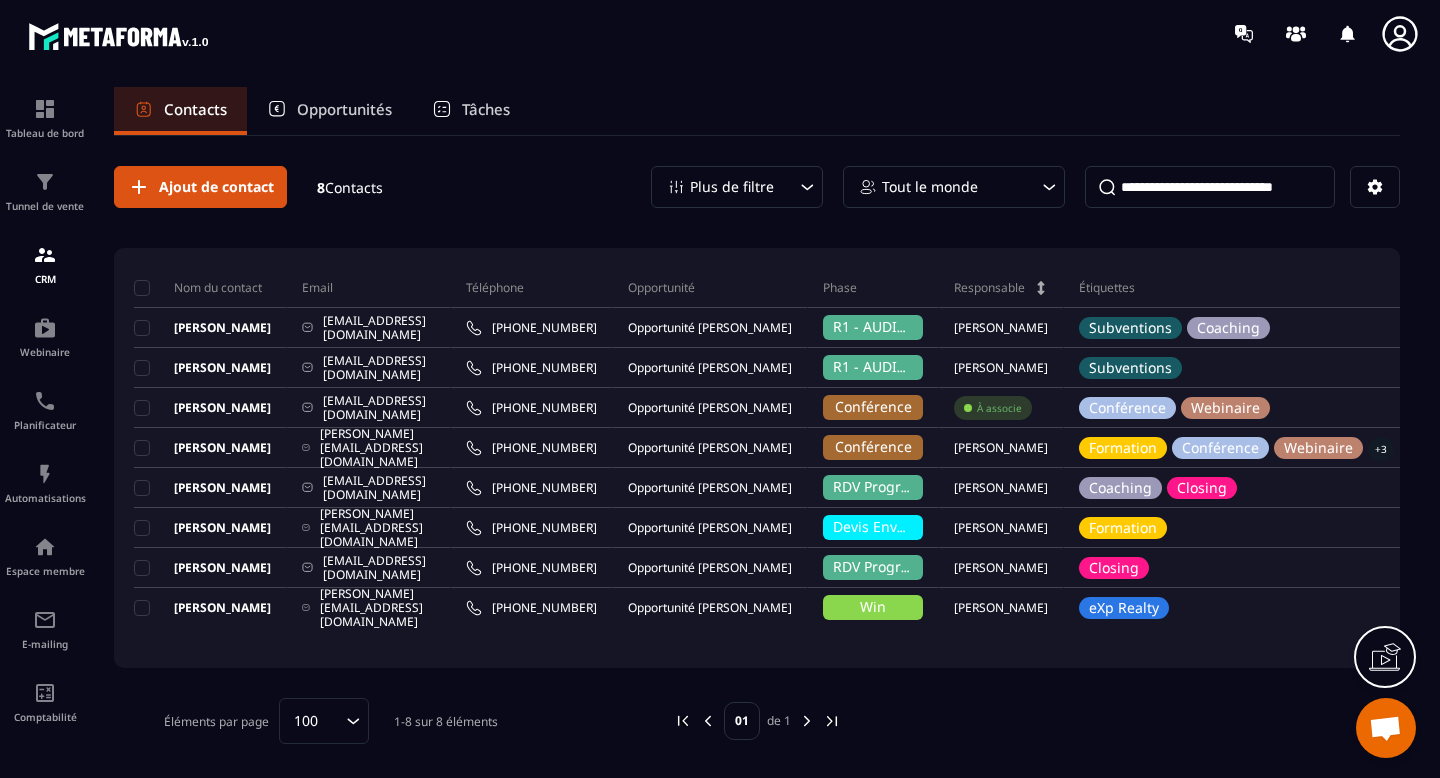 click on "Ajout de contact" at bounding box center (216, 187) 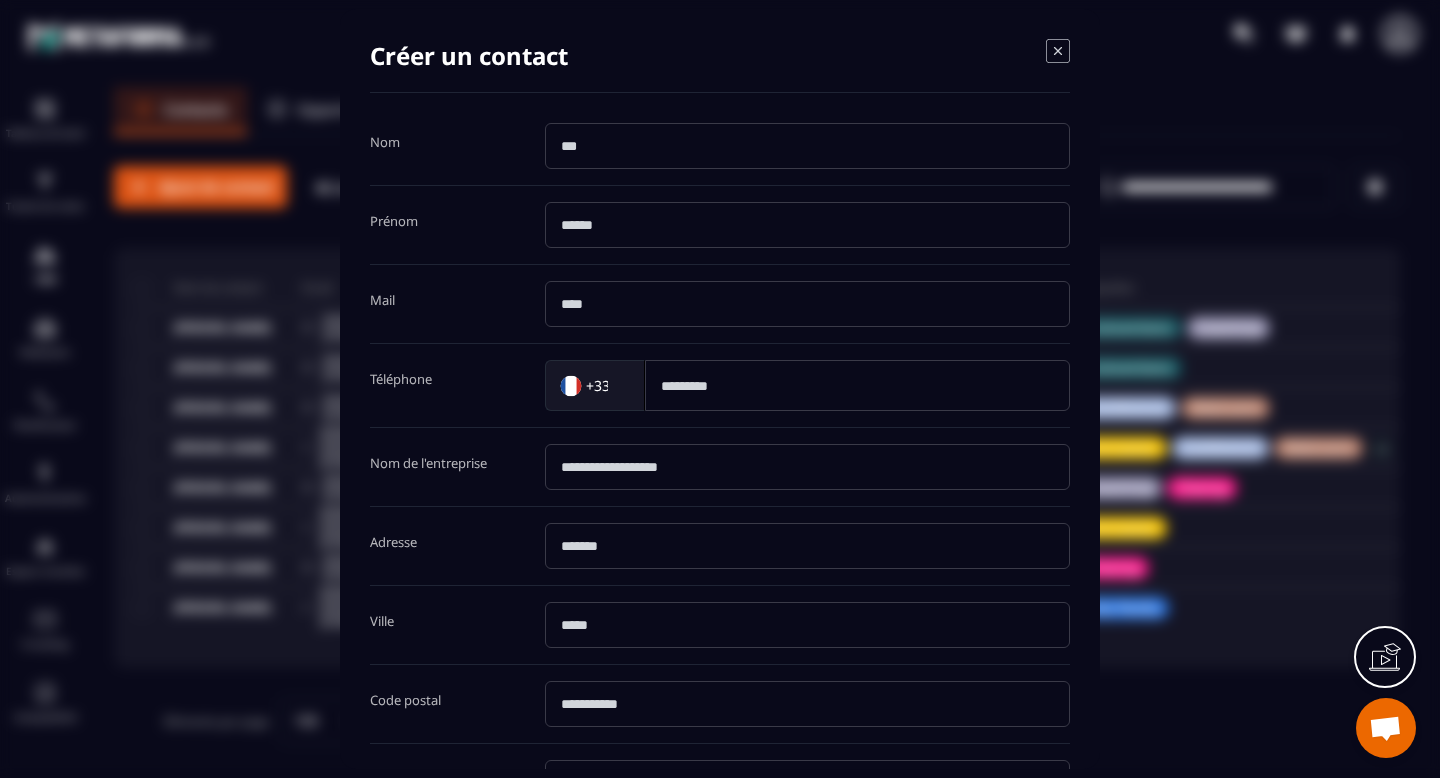 click at bounding box center [807, 146] 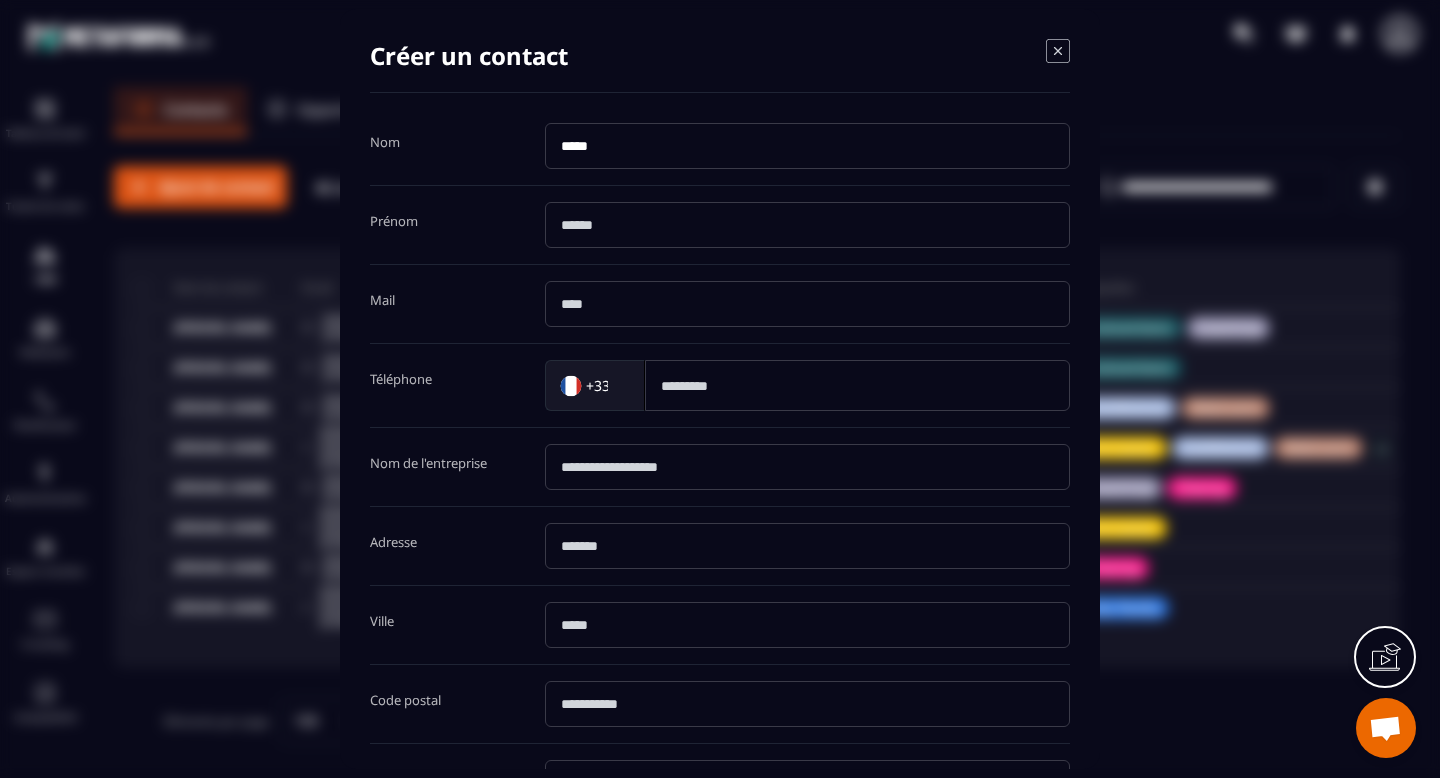 type on "*****" 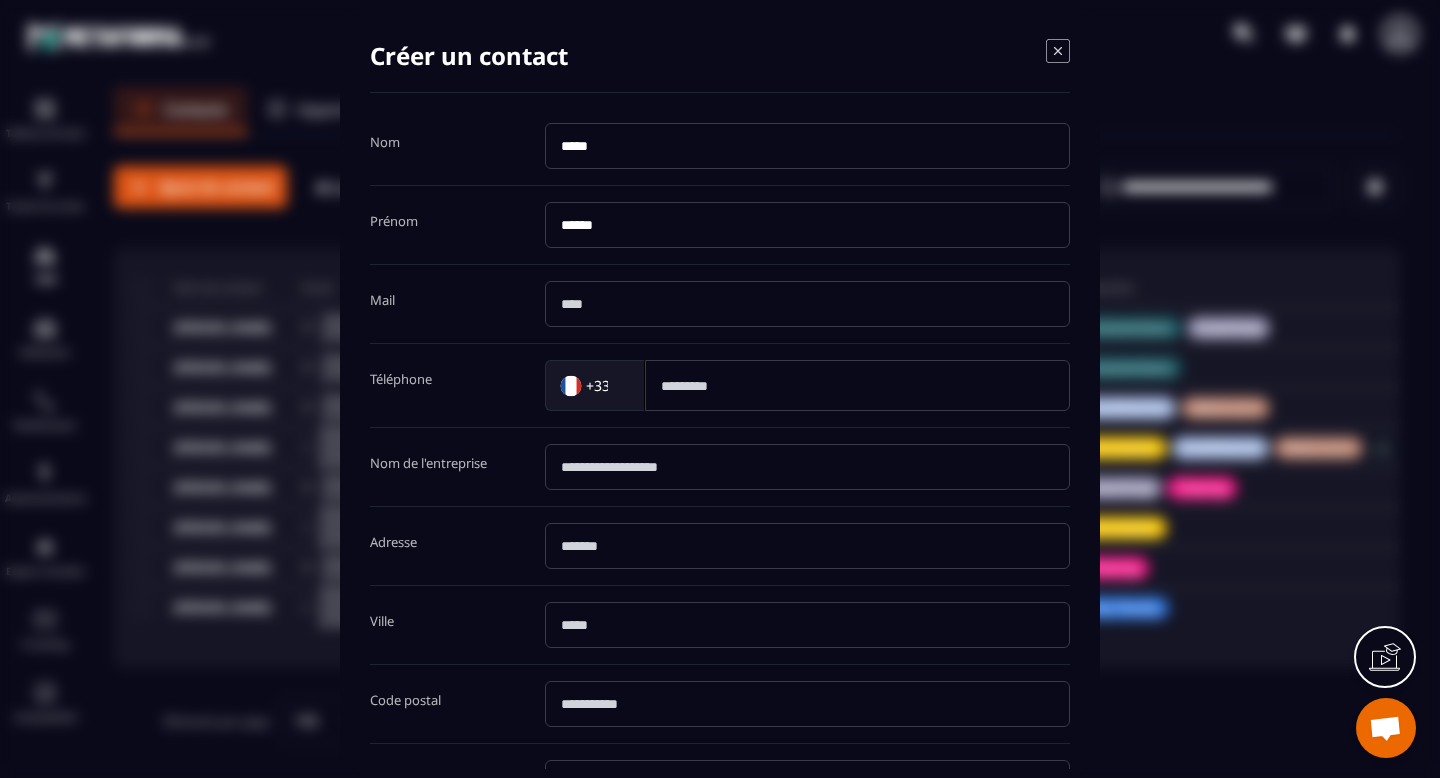 type on "******" 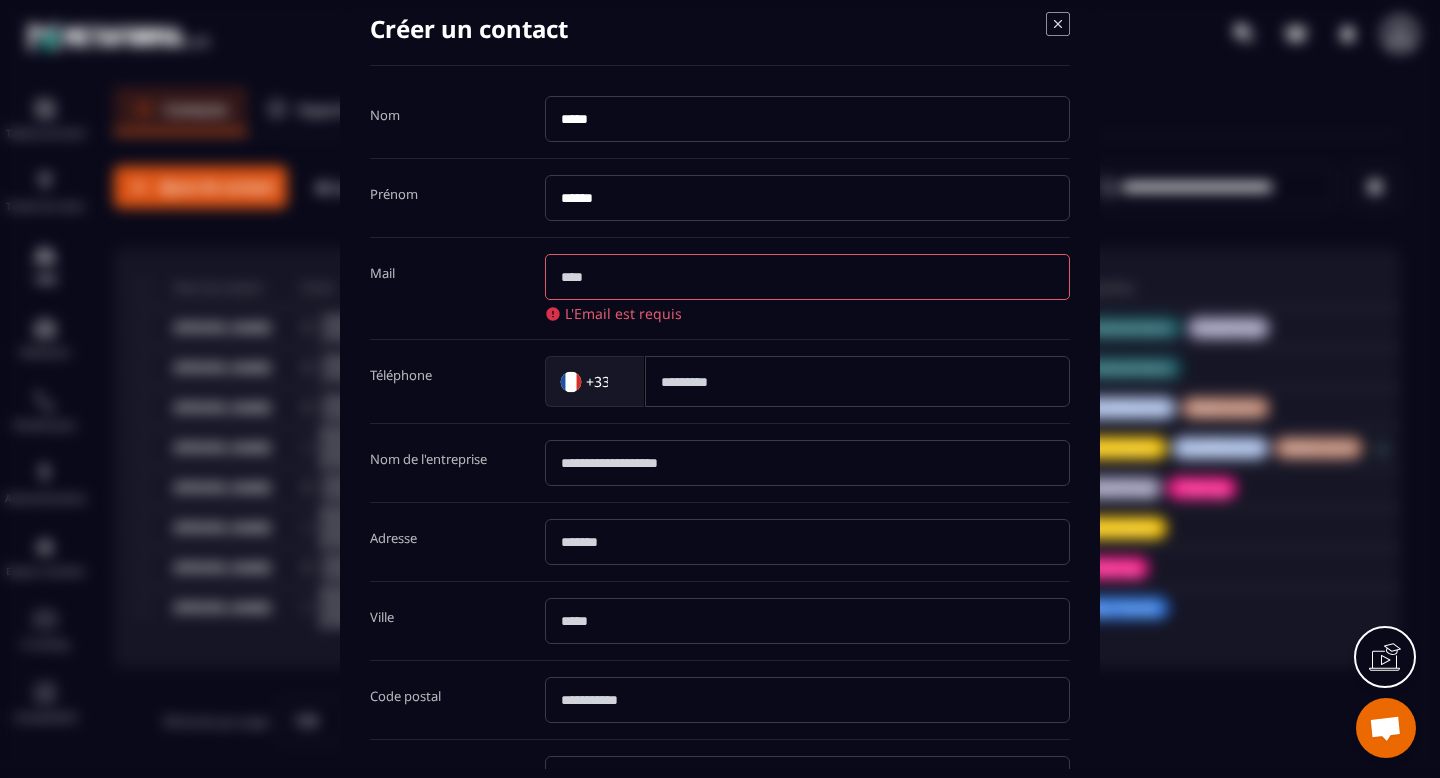scroll, scrollTop: 0, scrollLeft: 0, axis: both 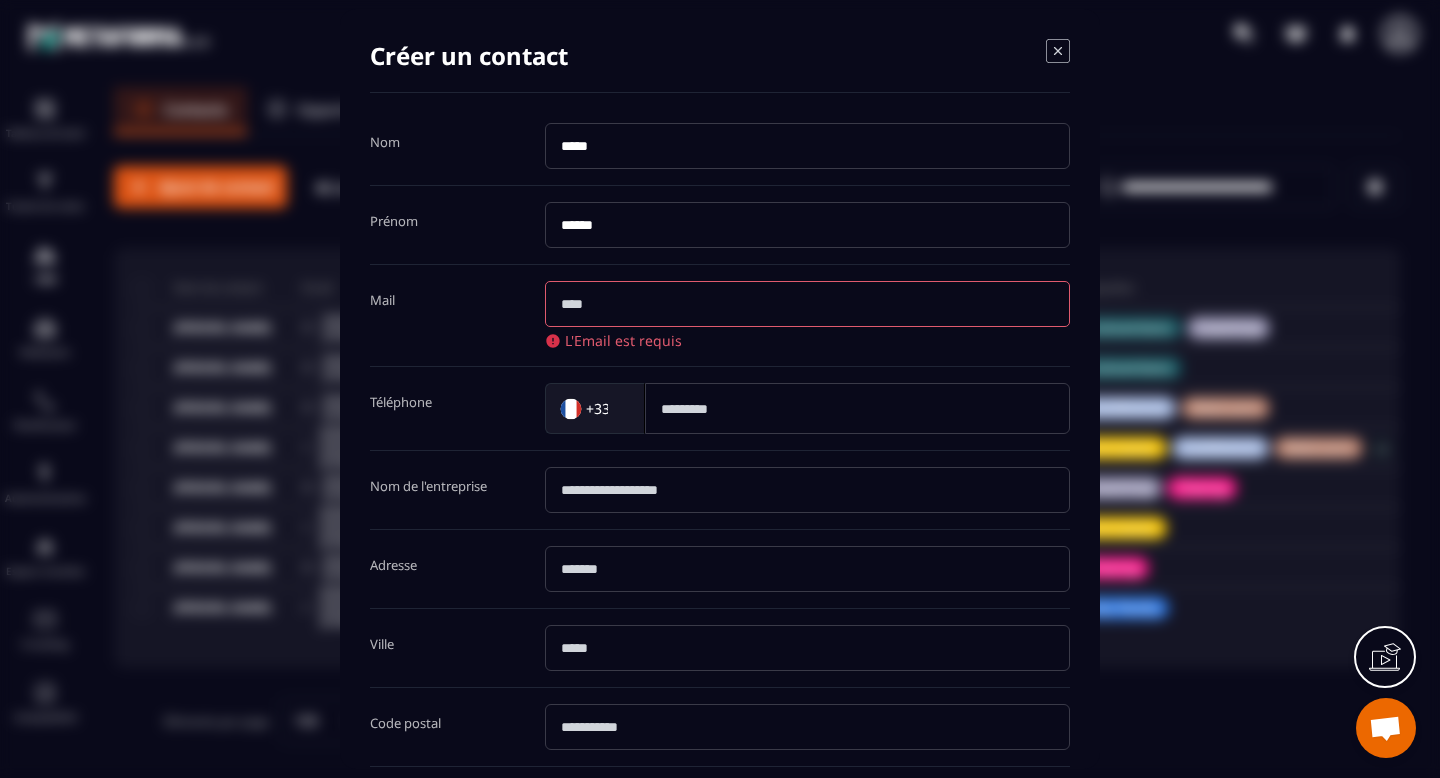 click at bounding box center (807, 304) 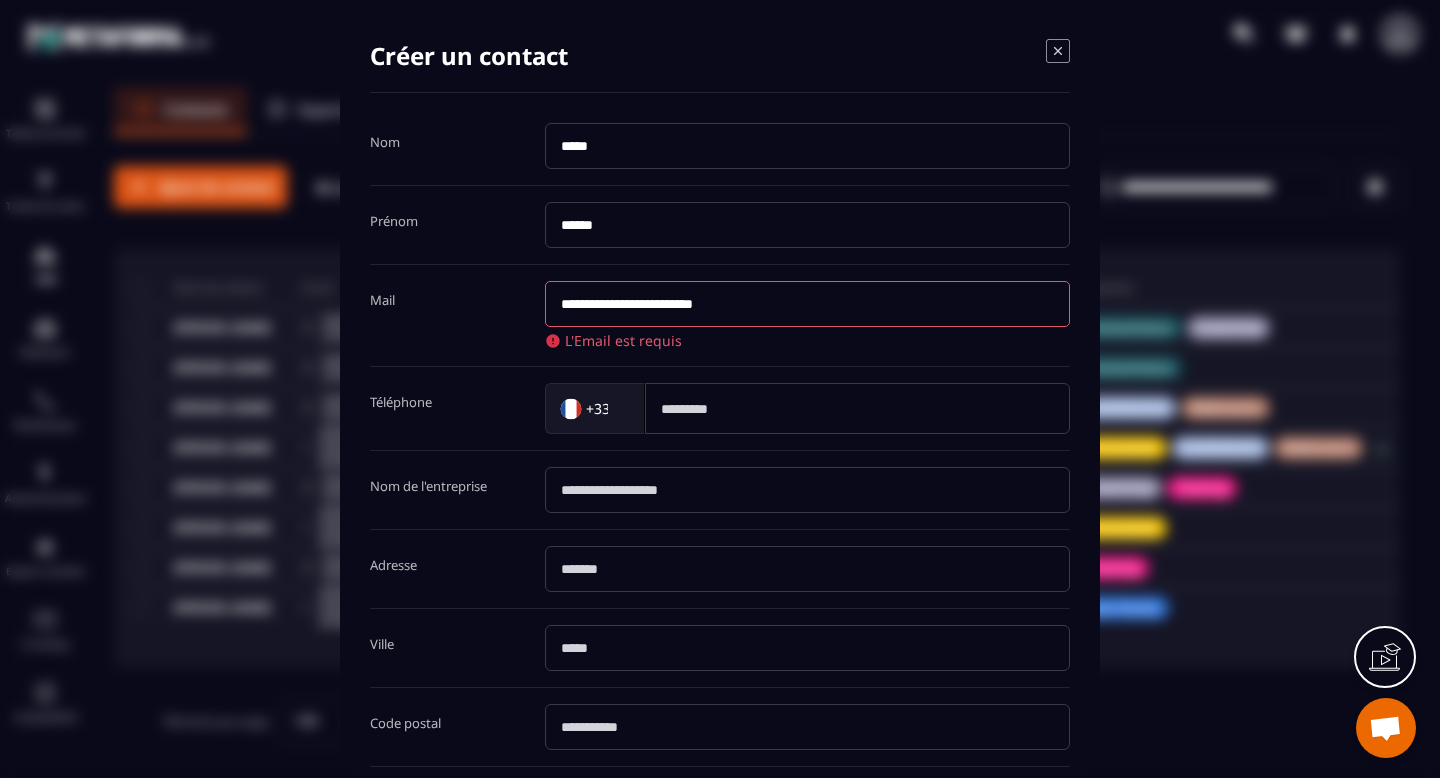 type on "**********" 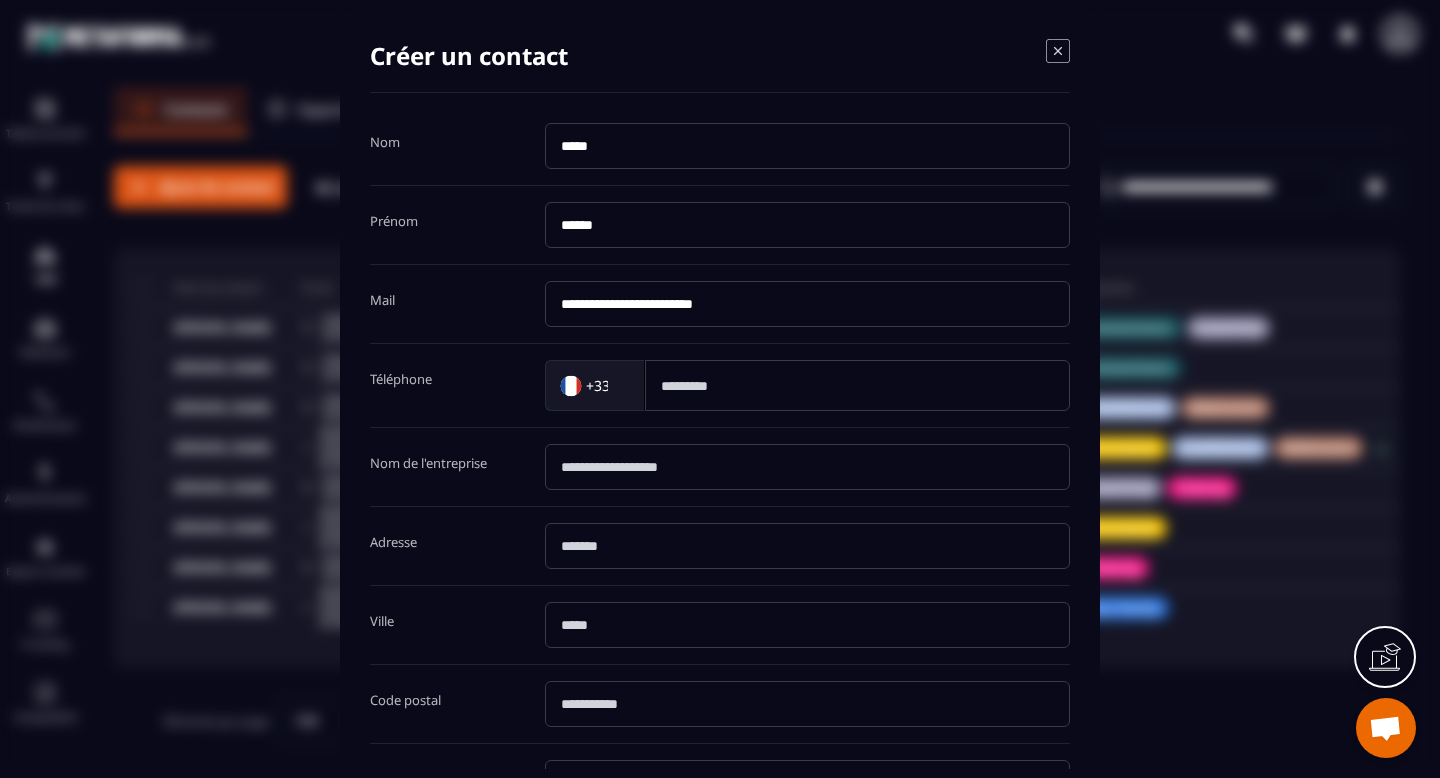 click at bounding box center (857, 385) 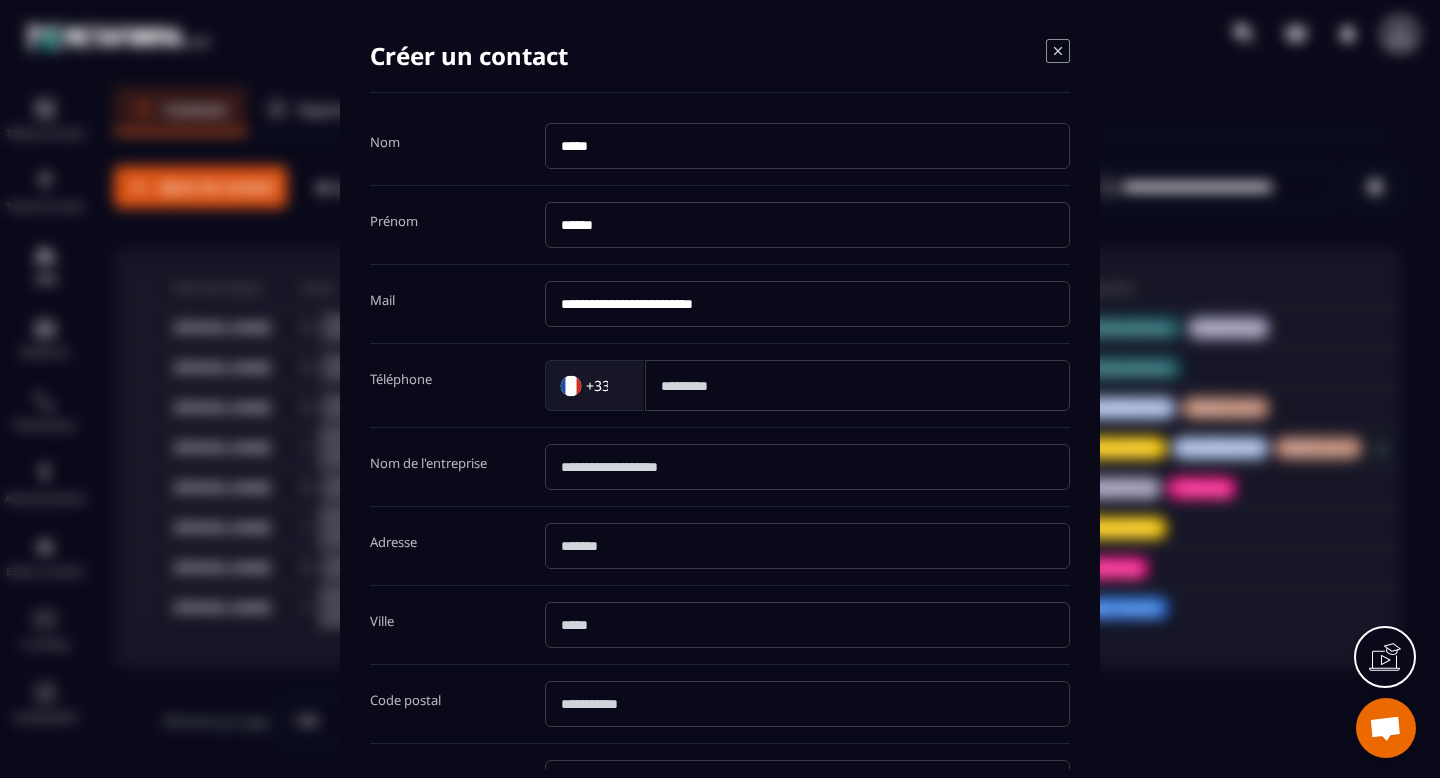paste on "**********" 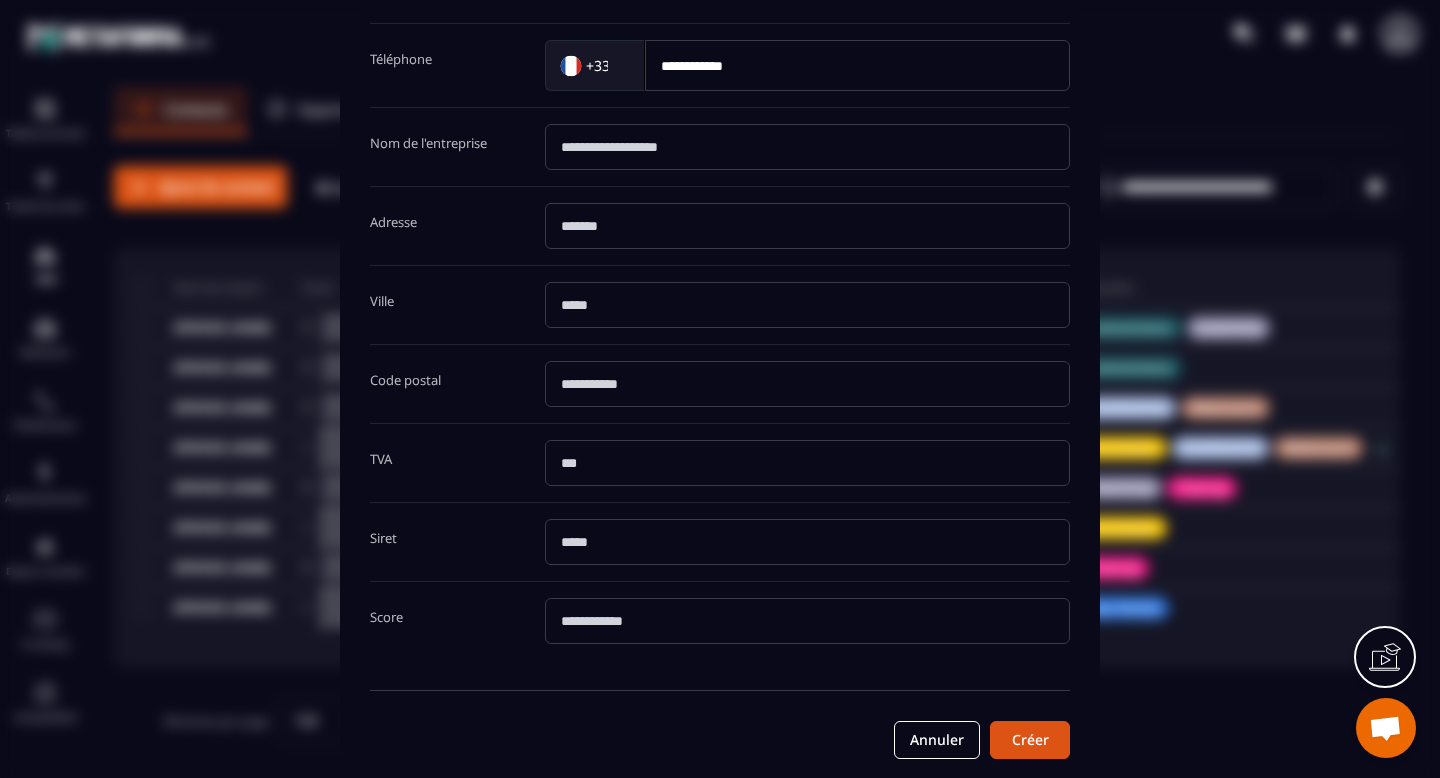 scroll, scrollTop: 339, scrollLeft: 0, axis: vertical 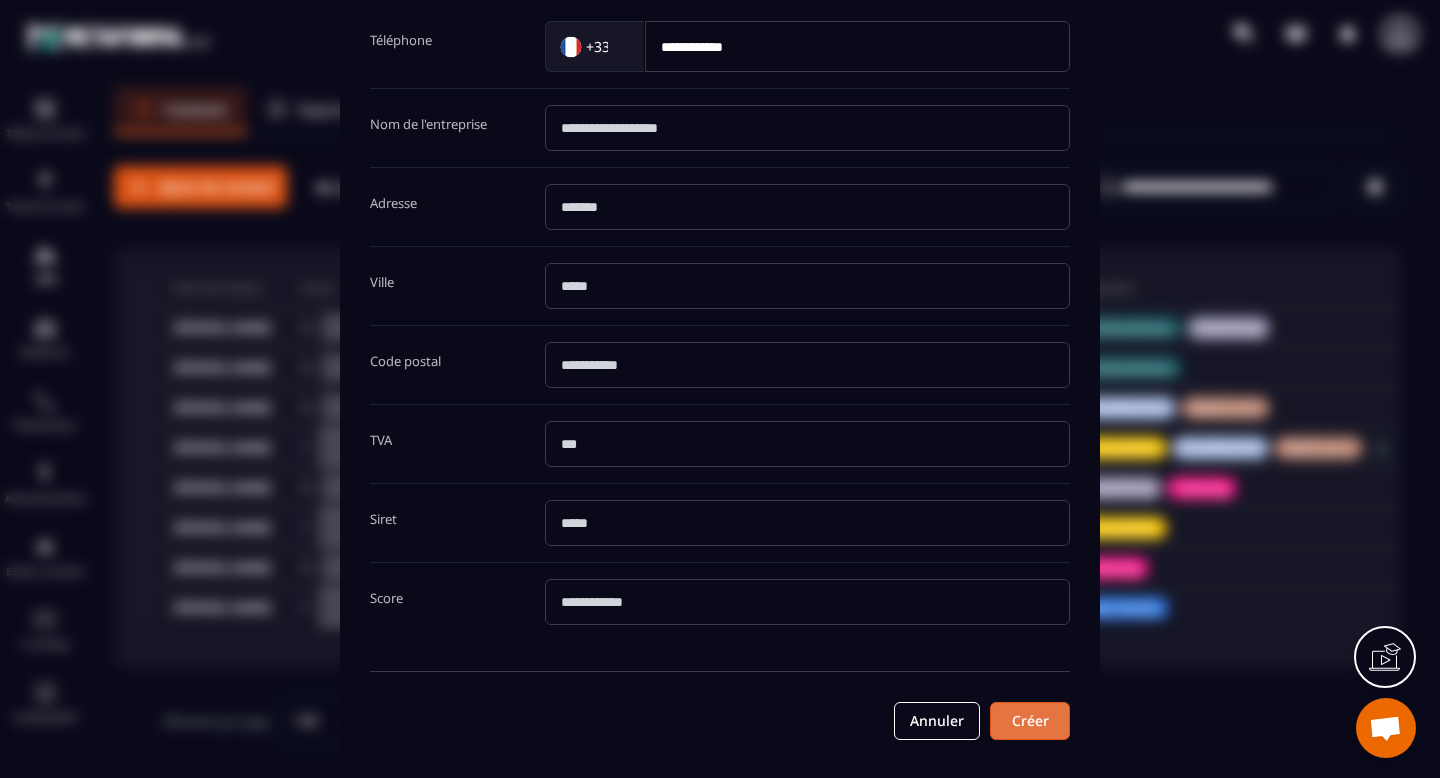 type on "**********" 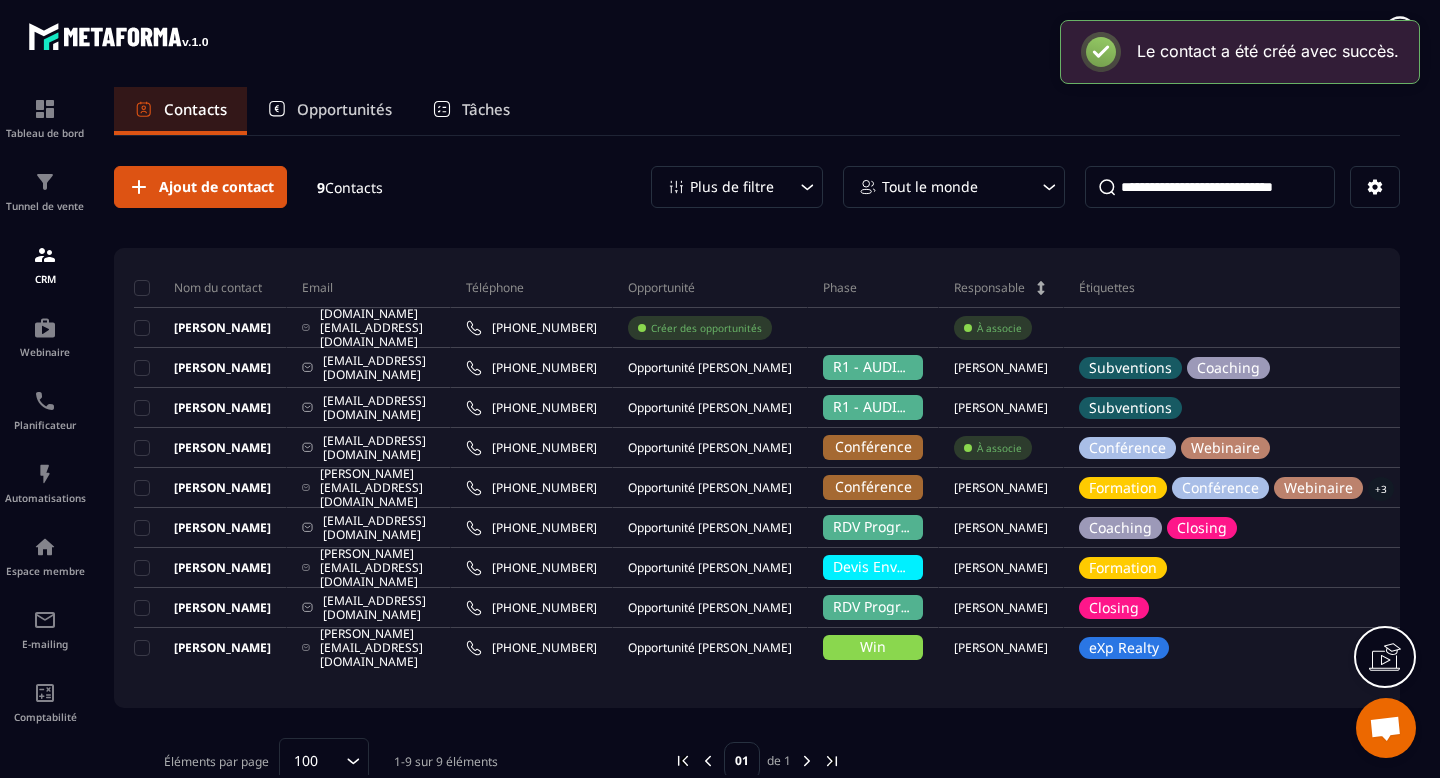 scroll, scrollTop: 0, scrollLeft: 0, axis: both 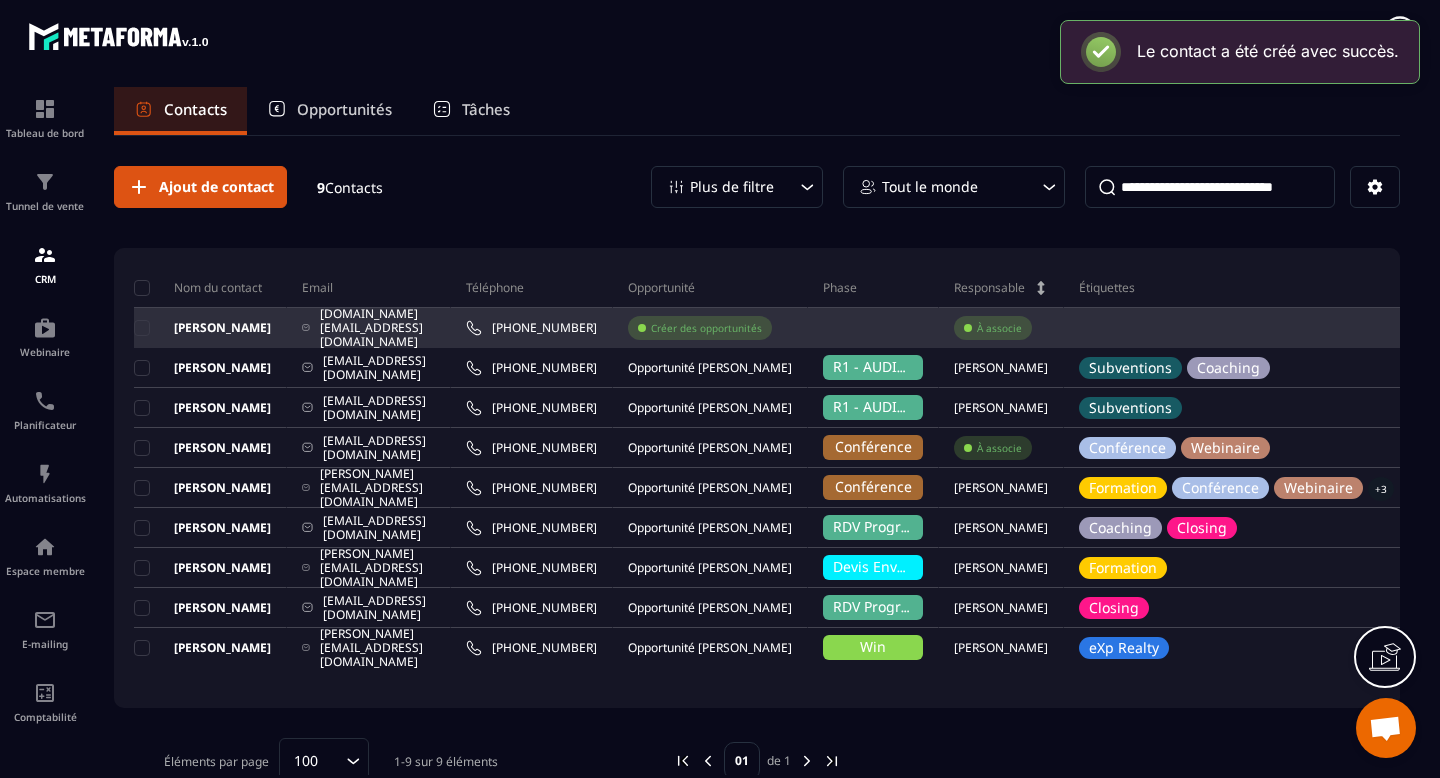 click on "À associe" at bounding box center (999, 328) 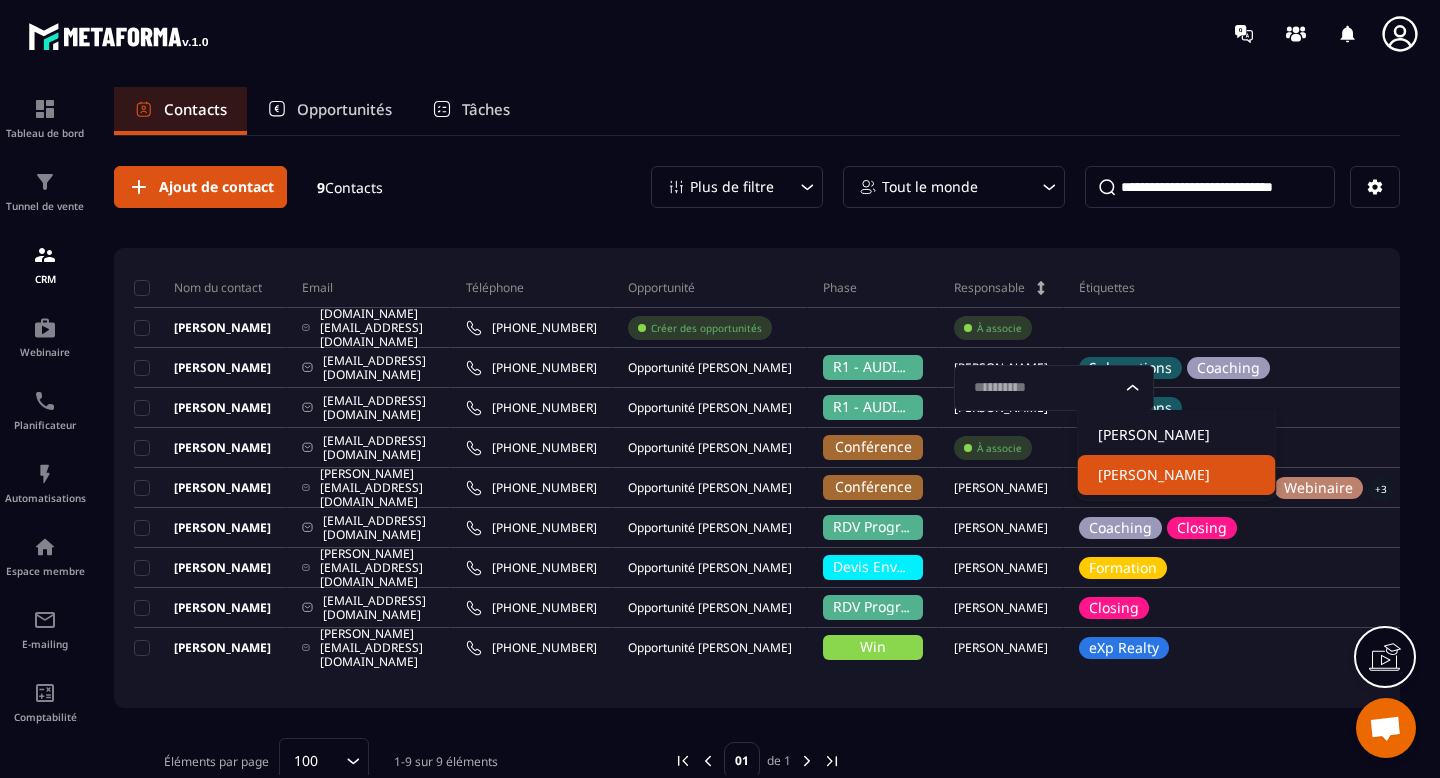 click on "[PERSON_NAME]" 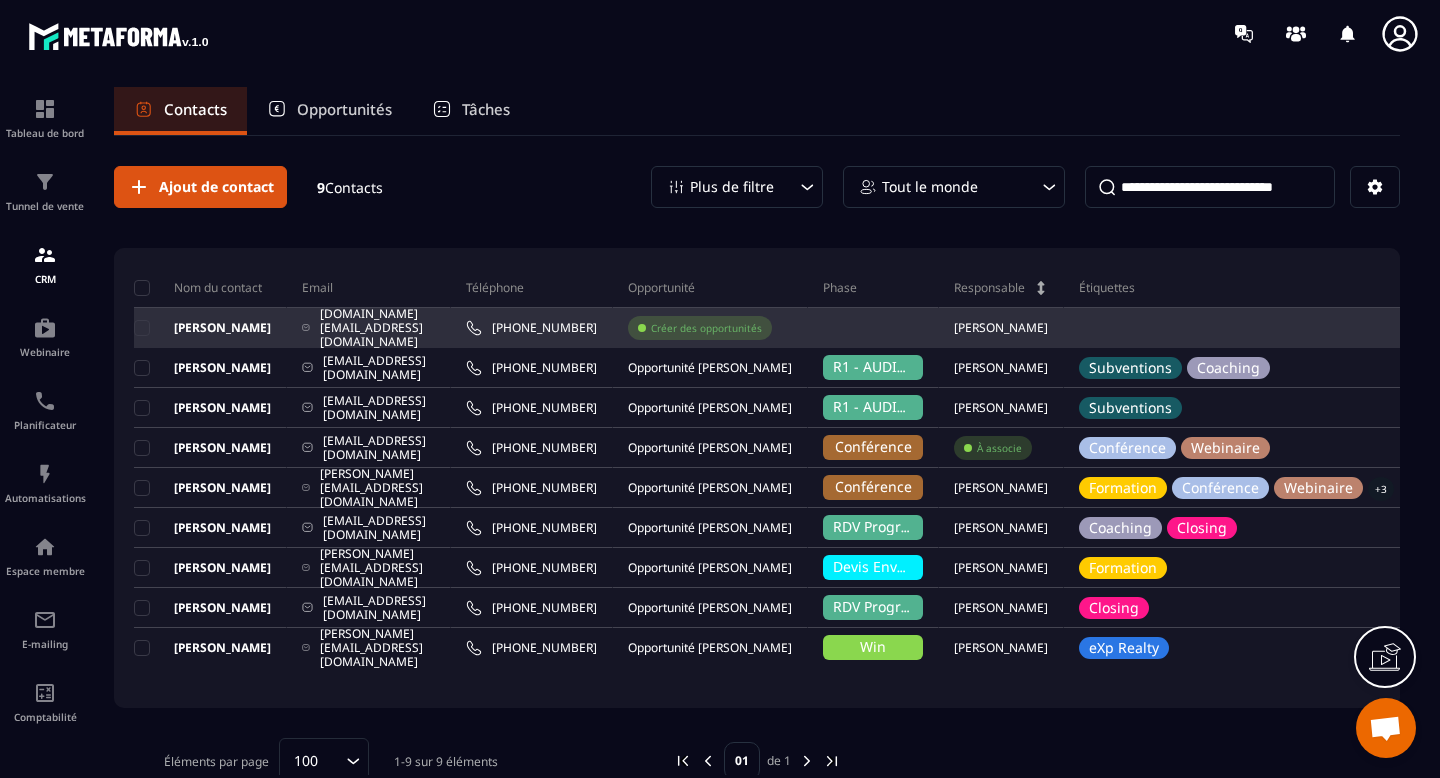 click on "Créer des opportunités" at bounding box center (706, 328) 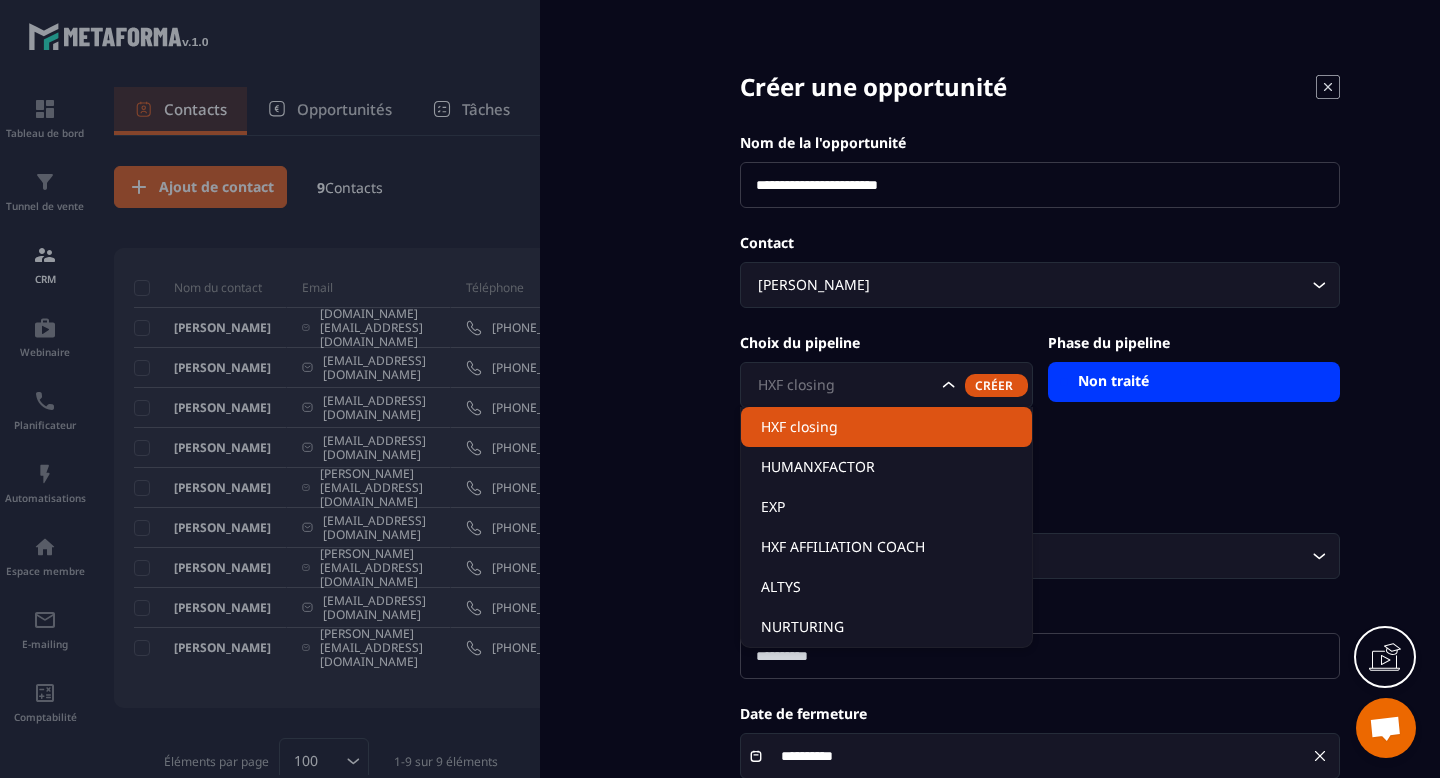 click 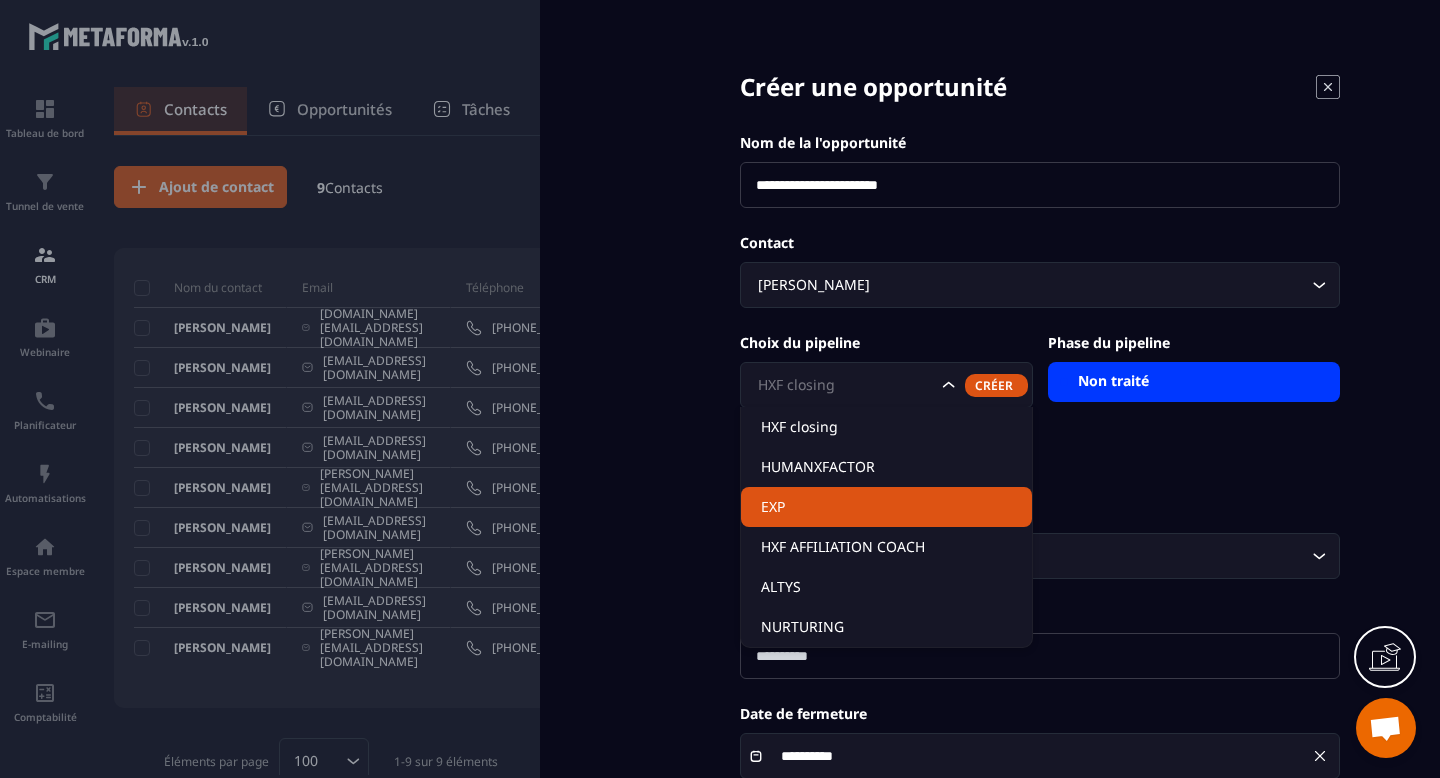 click on "EXP" 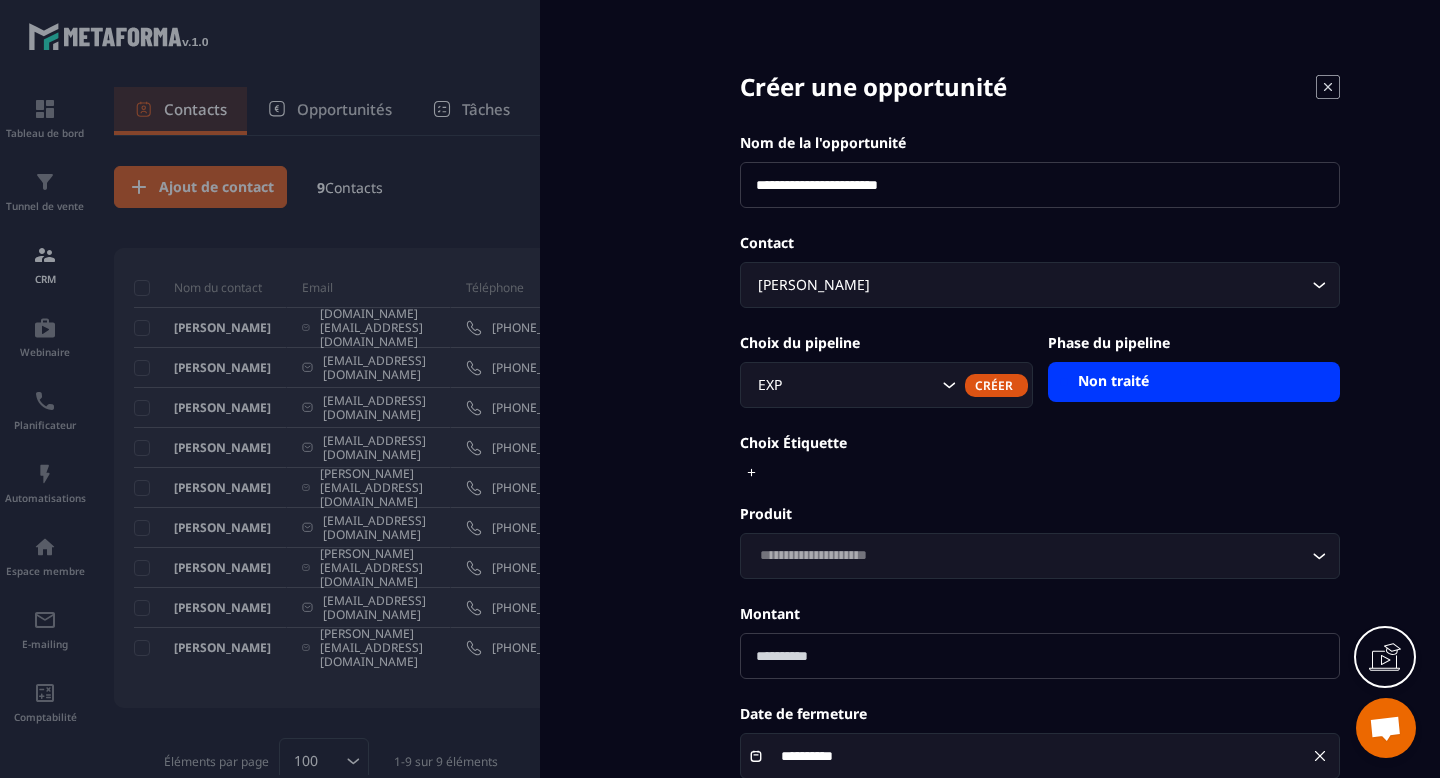 click on "Non traité" at bounding box center [1194, 382] 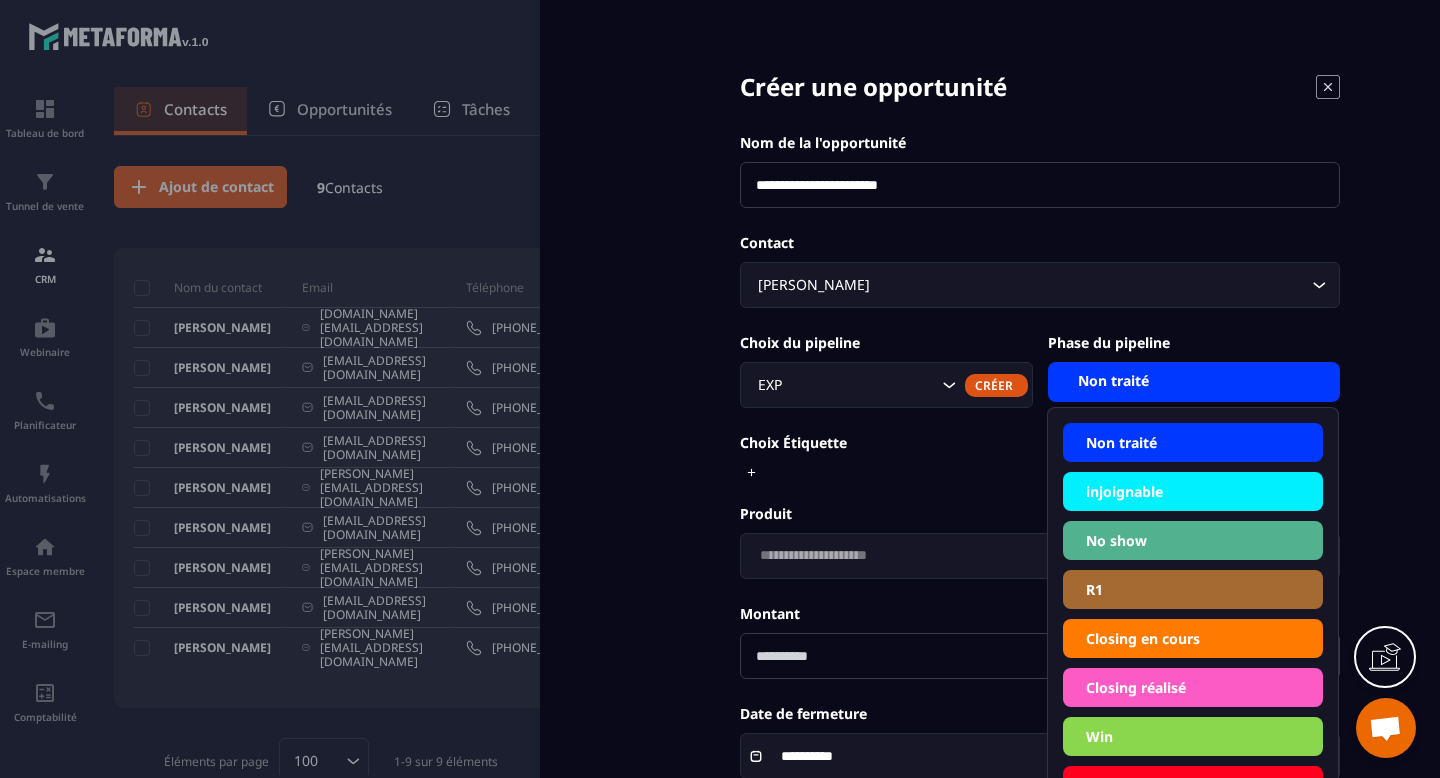 click on "Win" 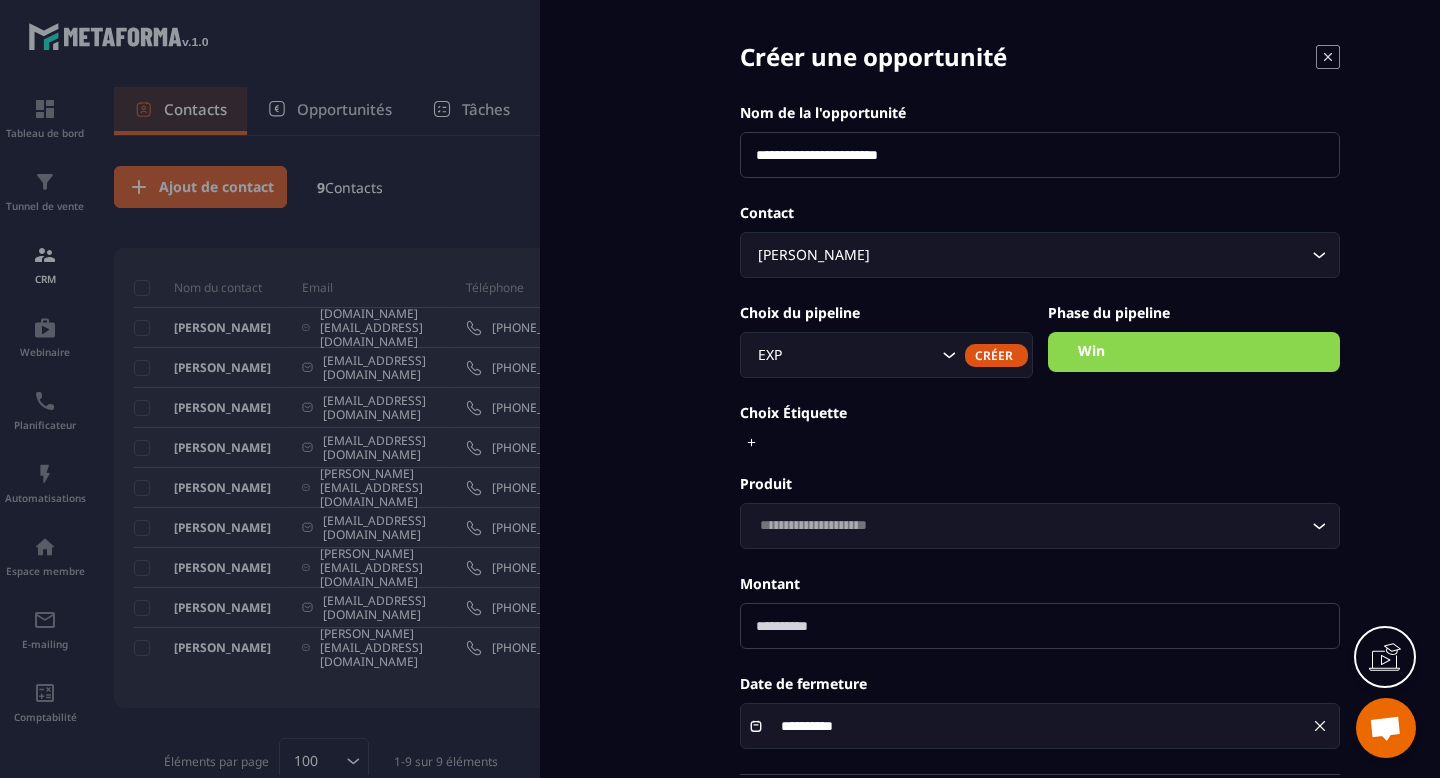 scroll, scrollTop: 129, scrollLeft: 0, axis: vertical 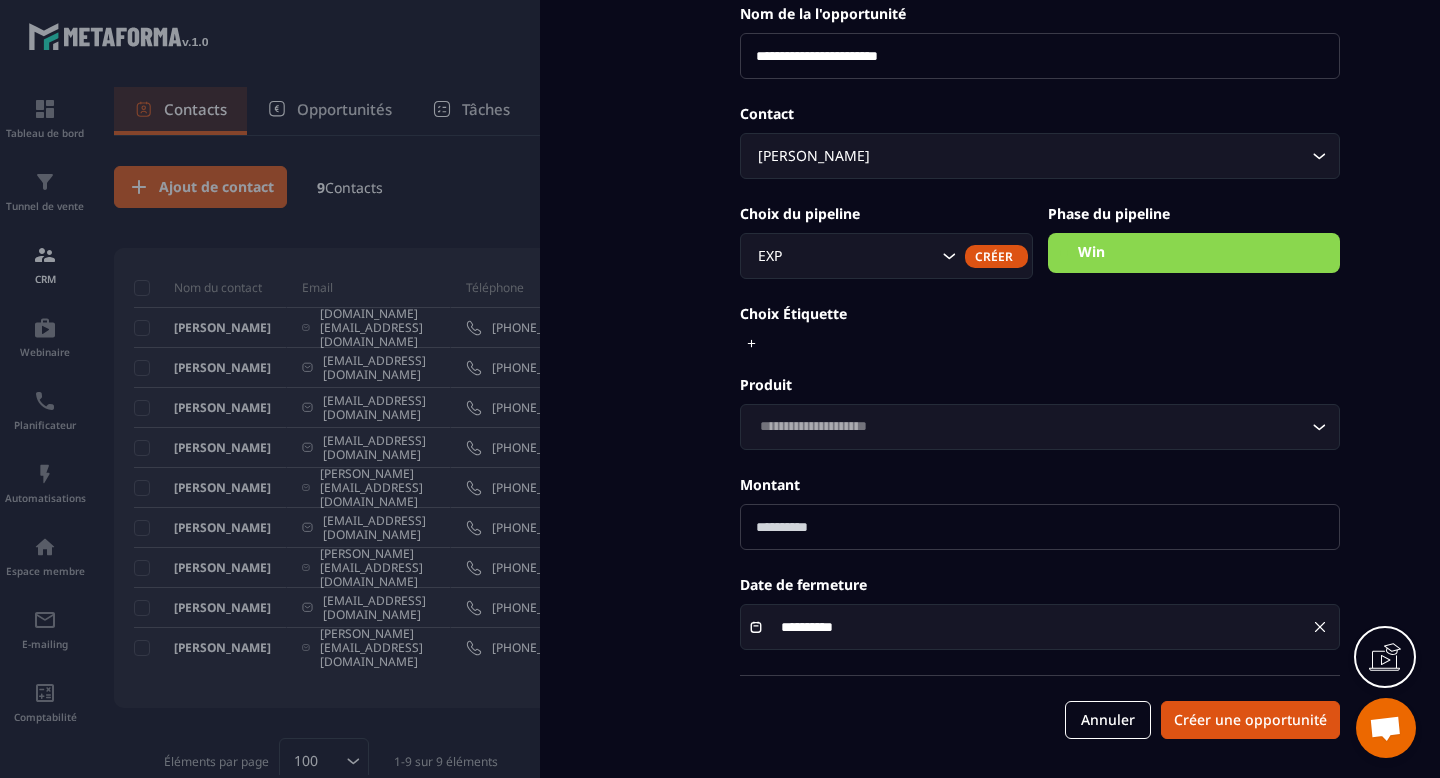 click at bounding box center (1040, 527) 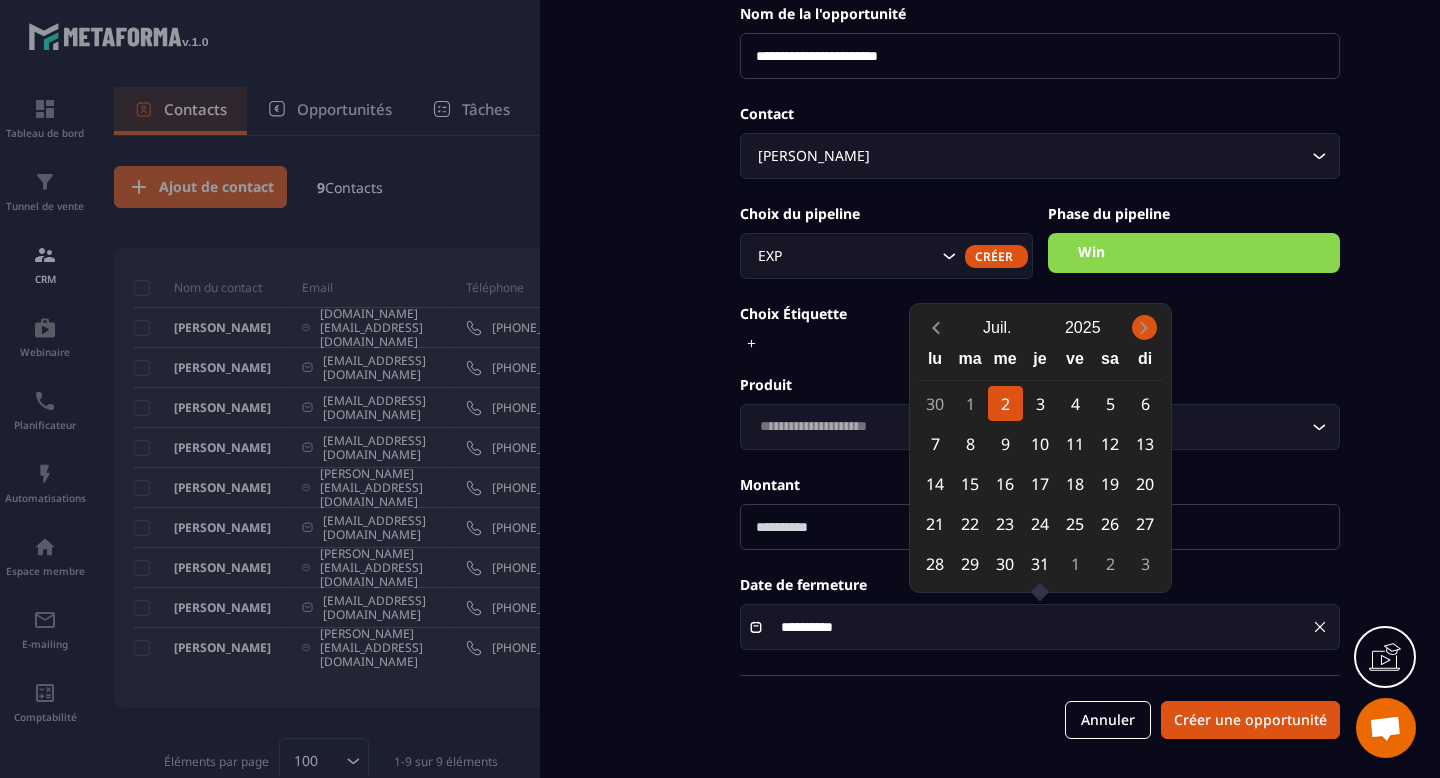 click 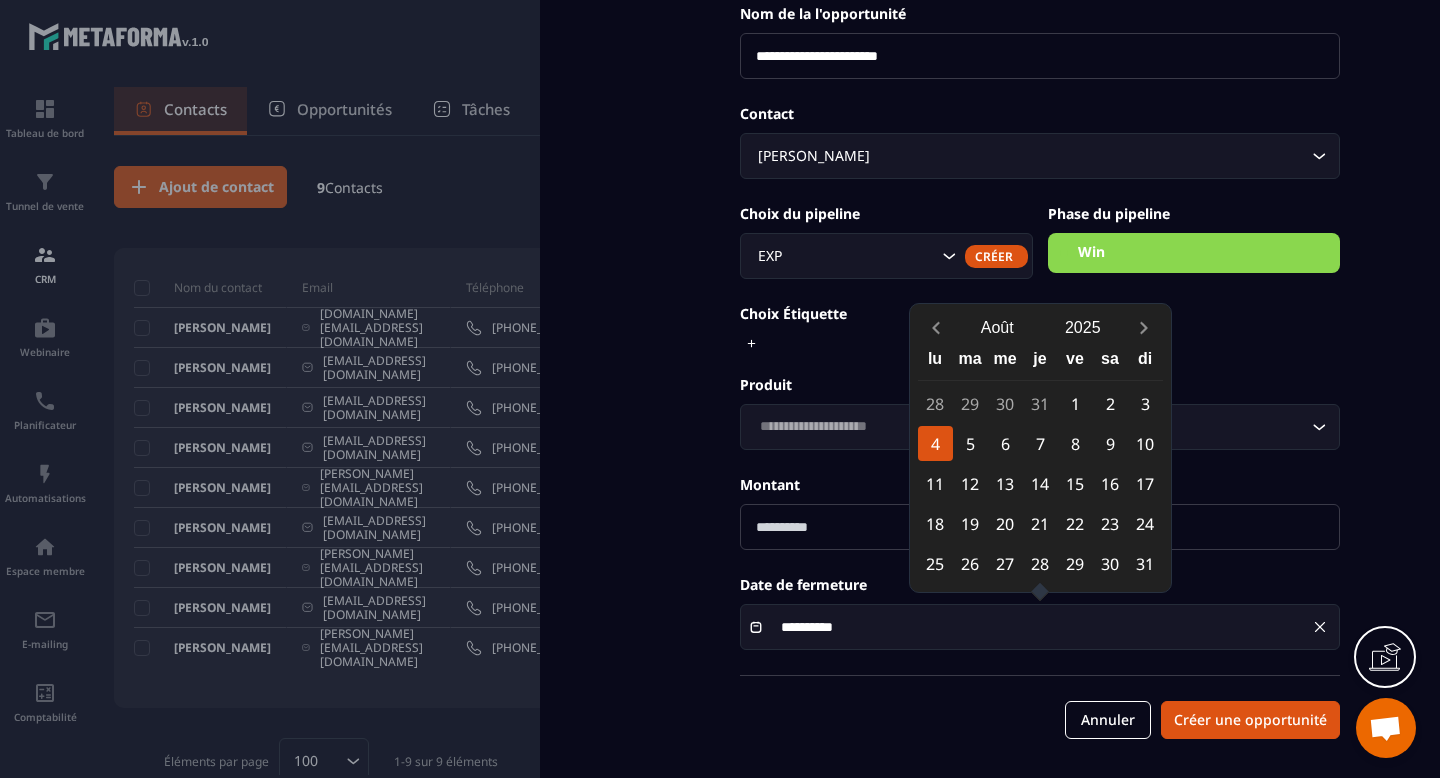 click on "4" at bounding box center (935, 443) 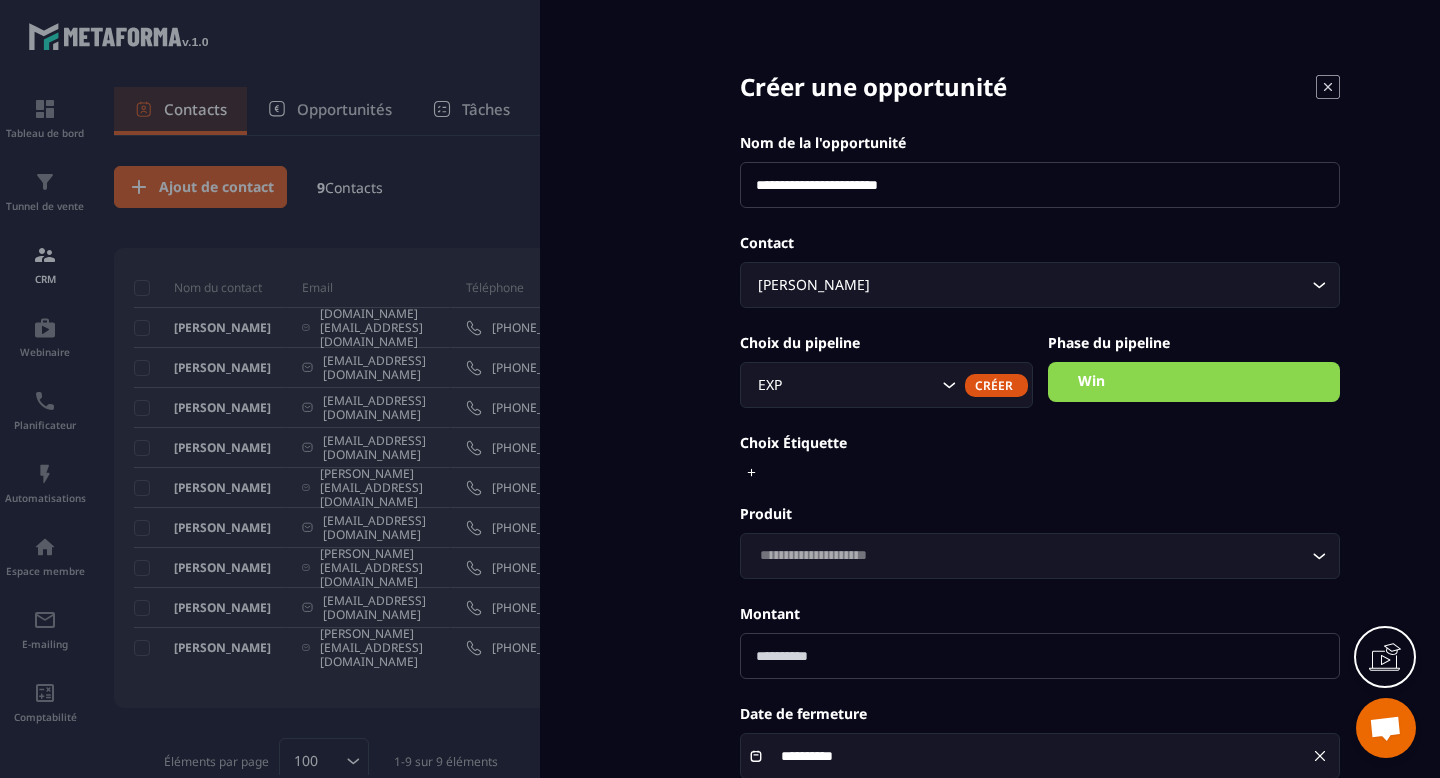 scroll, scrollTop: 129, scrollLeft: 0, axis: vertical 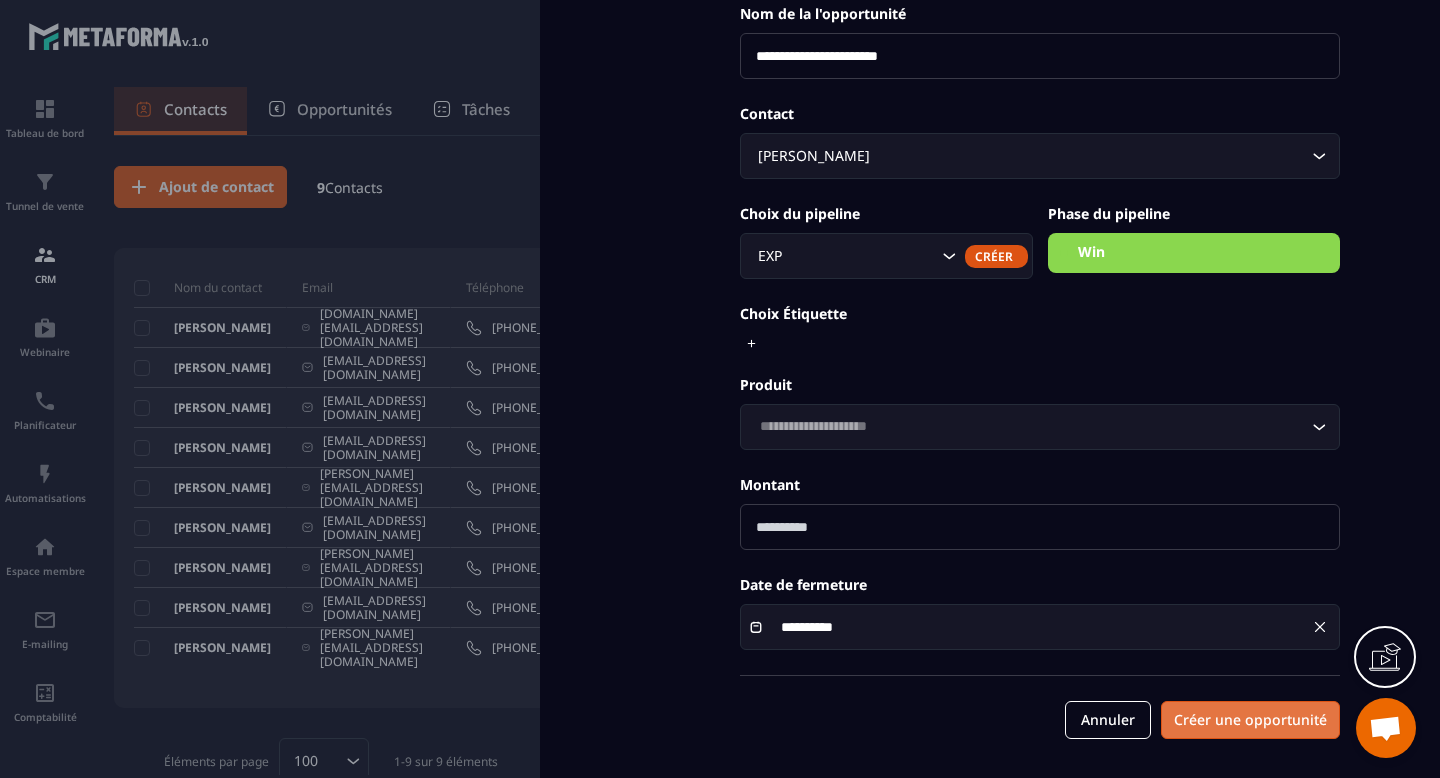 click on "Créer une opportunité" at bounding box center (1250, 720) 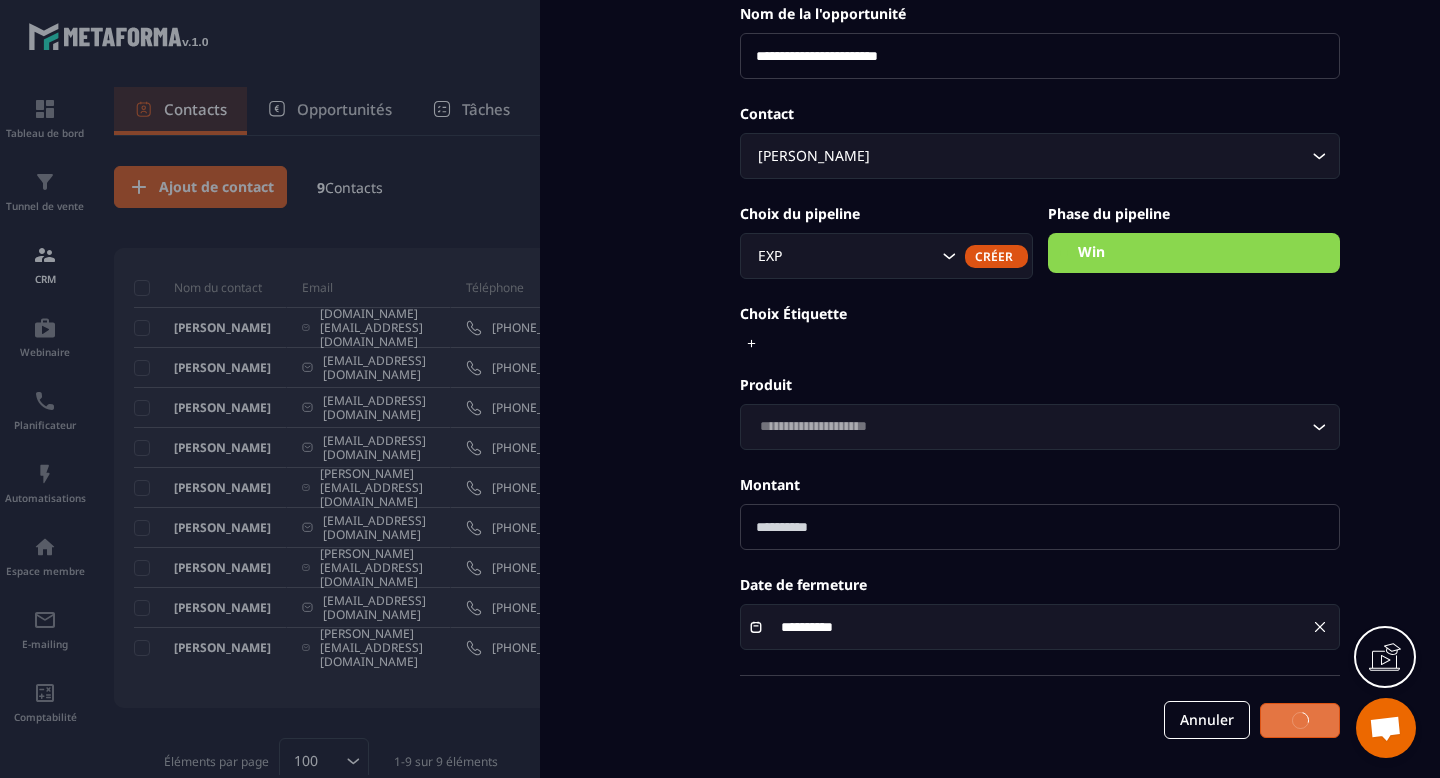scroll, scrollTop: 128, scrollLeft: 0, axis: vertical 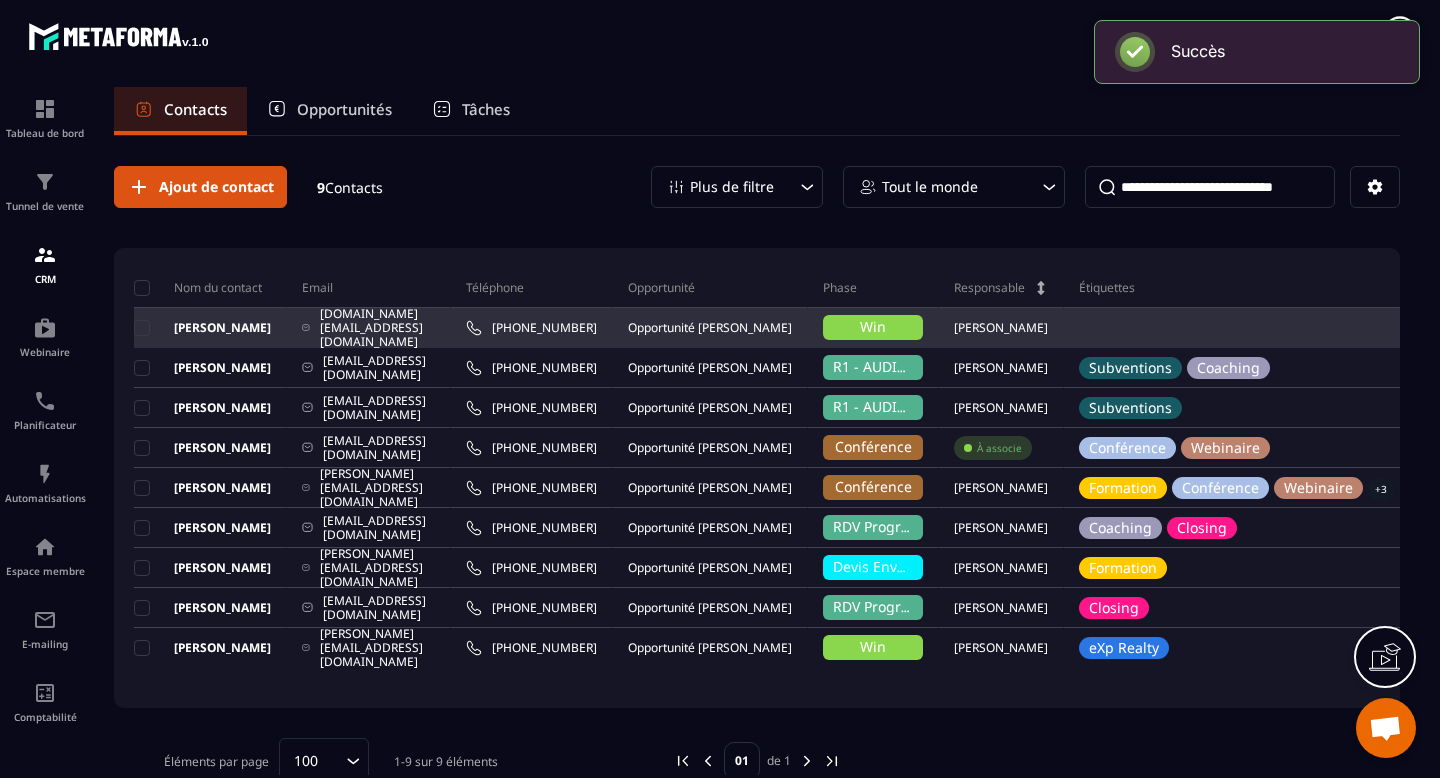 click on "Win" at bounding box center (873, 327) 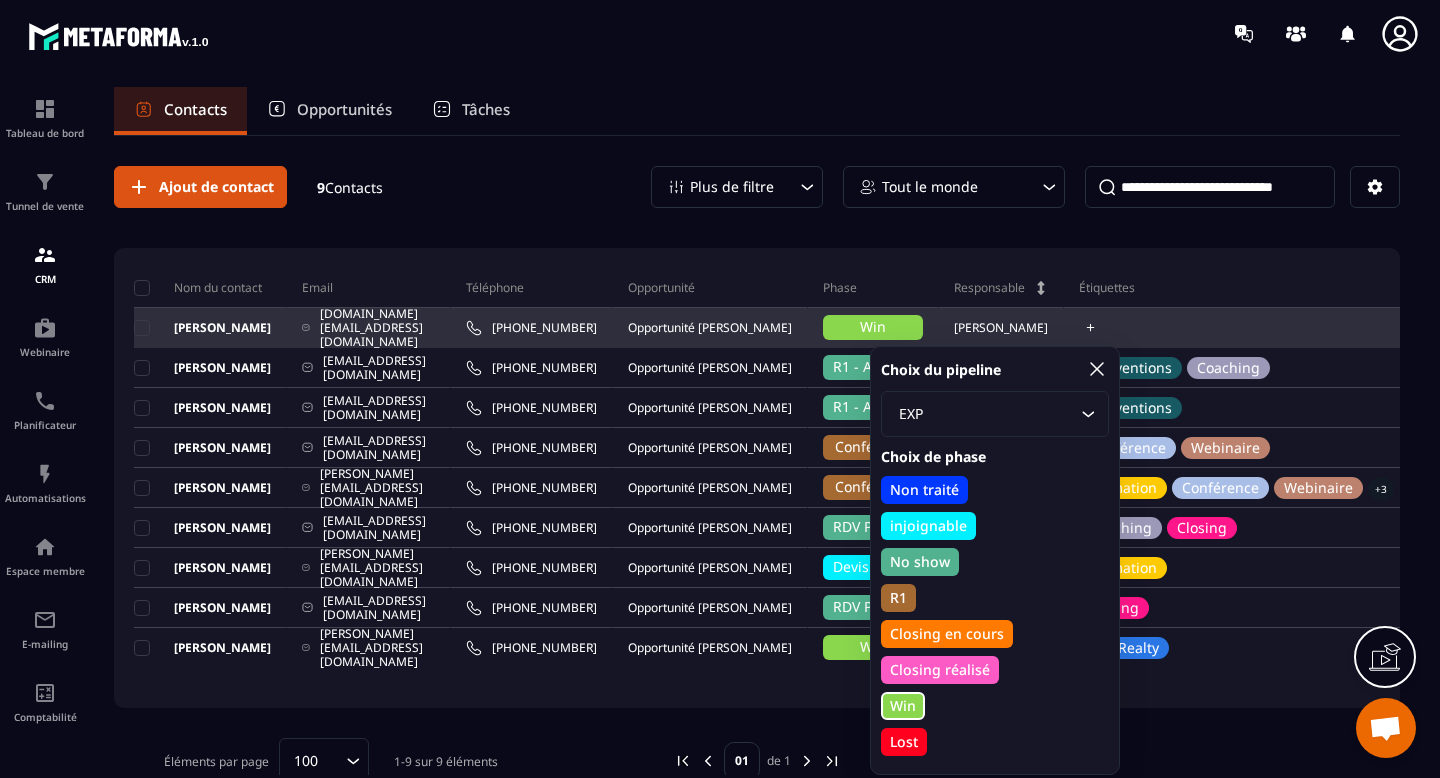 click 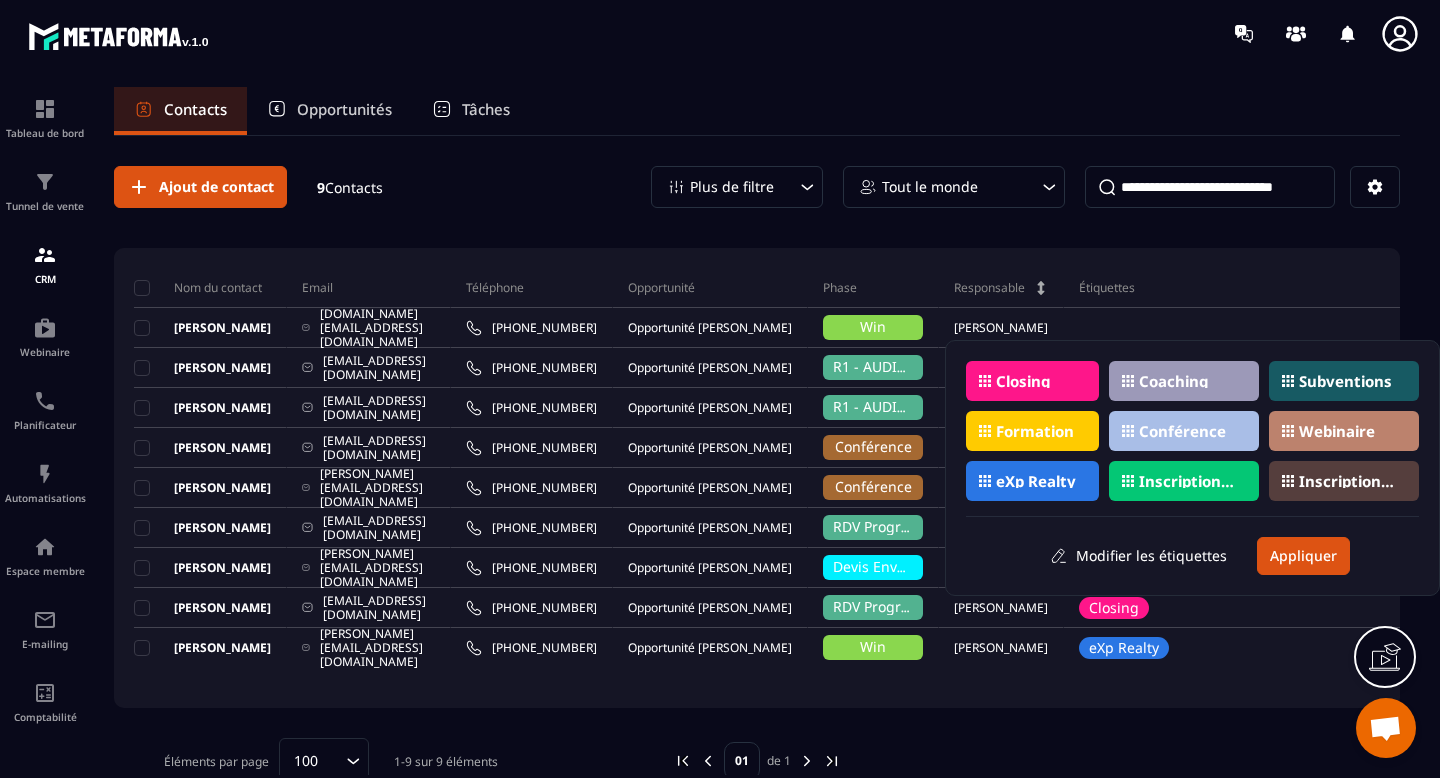 click on "eXp Realty" at bounding box center (1036, 481) 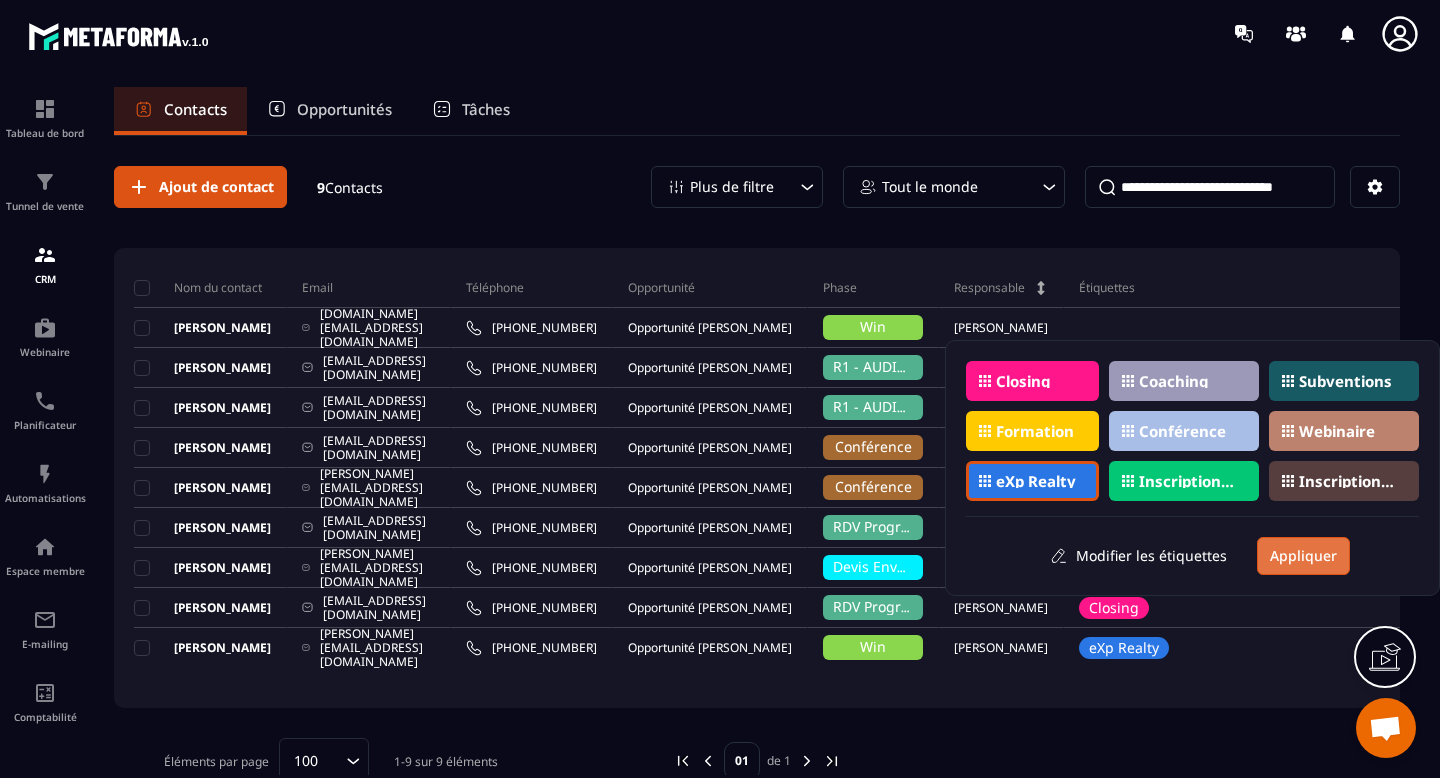 click on "Appliquer" at bounding box center [1303, 556] 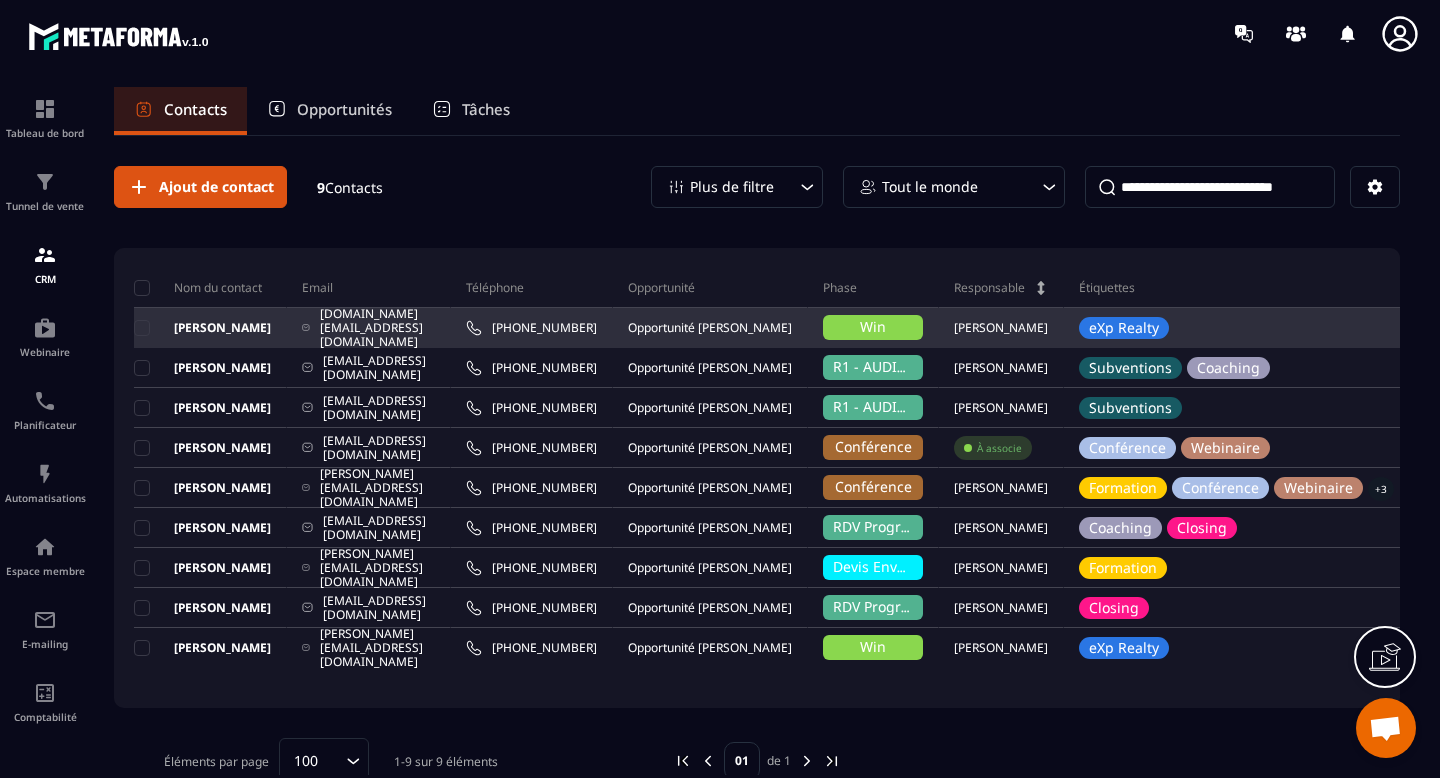 click on "Opportunité [PERSON_NAME]" at bounding box center [710, 328] 